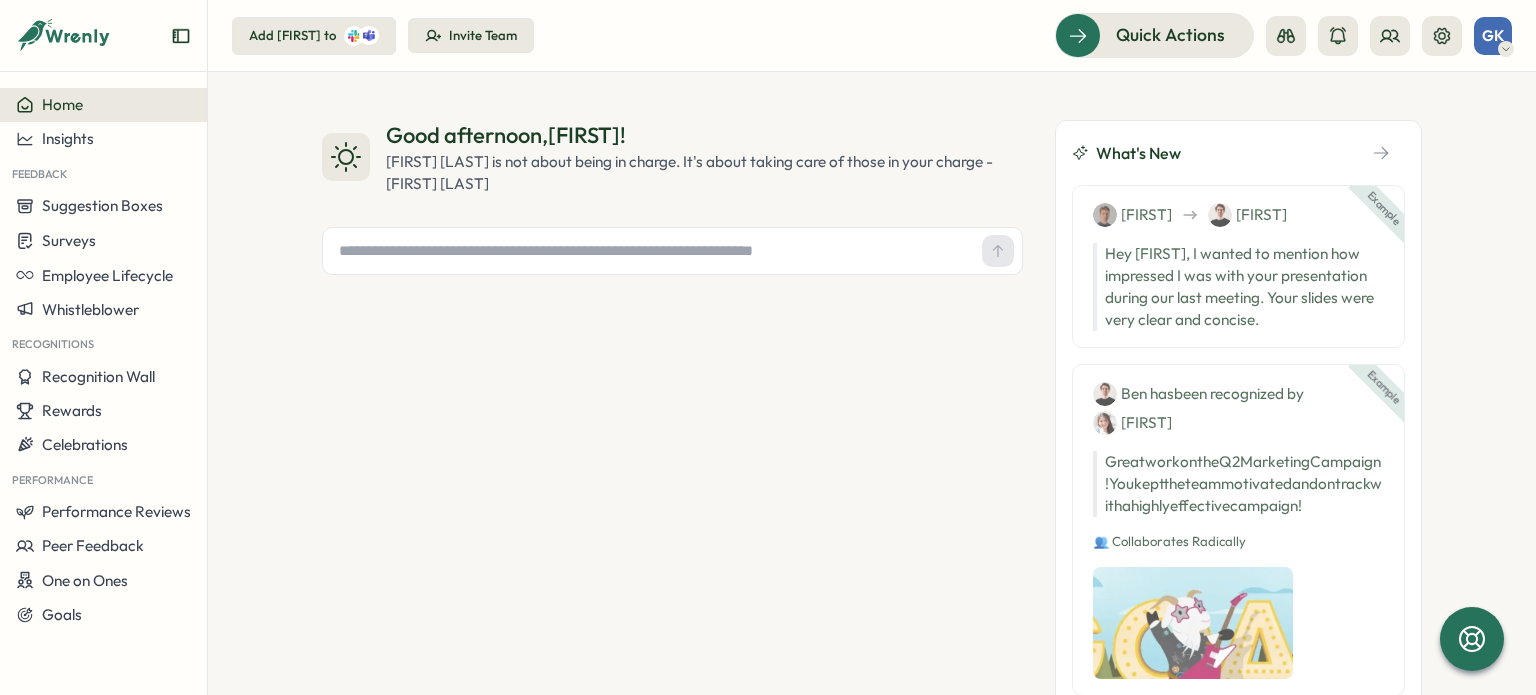 scroll, scrollTop: 0, scrollLeft: 0, axis: both 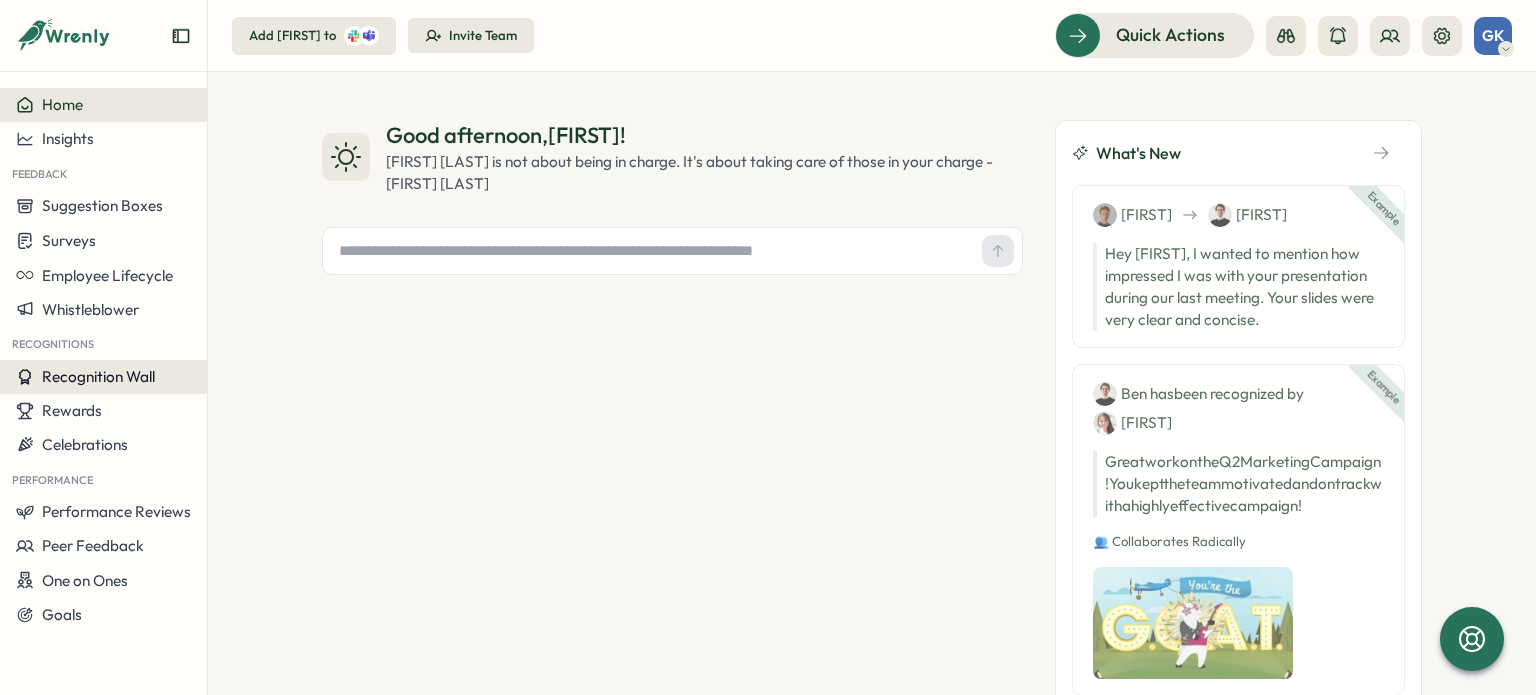 click on "Recognition Wall" at bounding box center (103, 377) 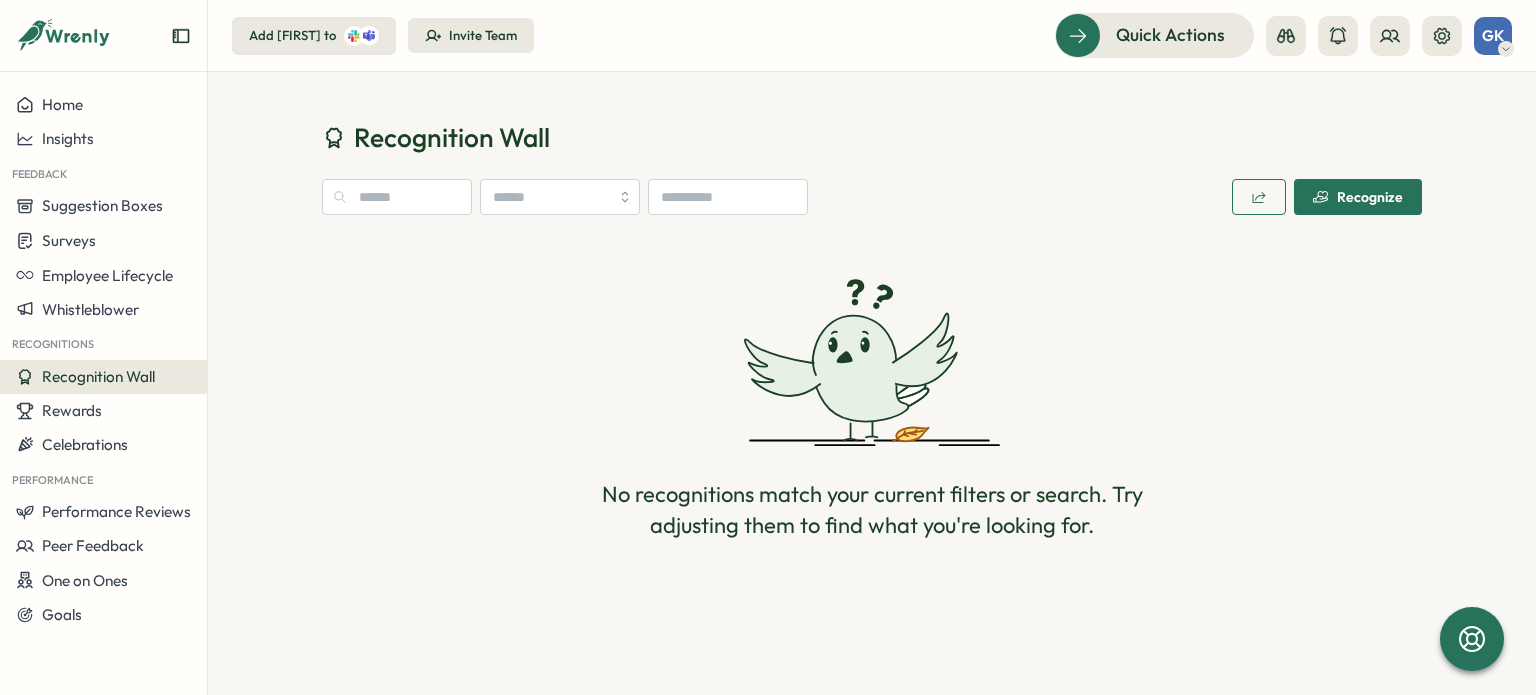 click on "Recognize" at bounding box center (1358, 197) 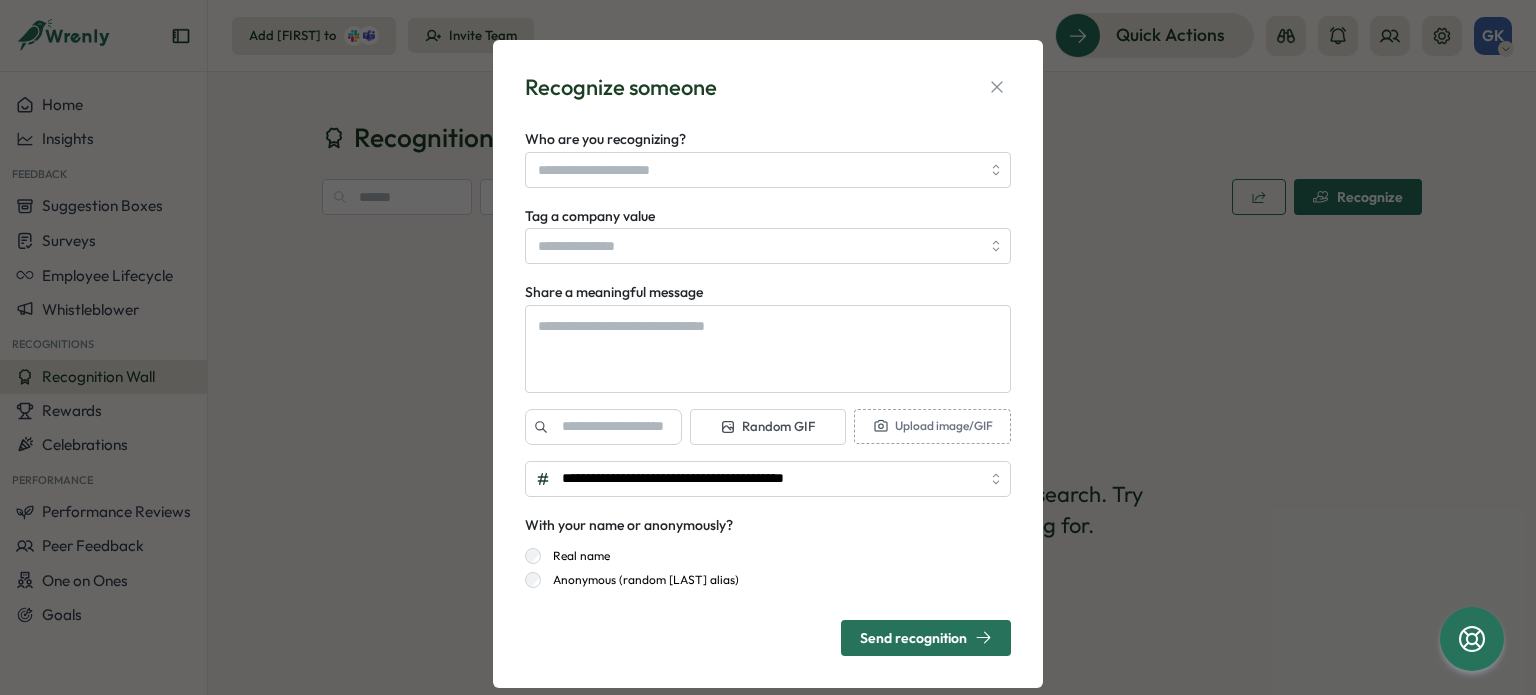click on "**********" at bounding box center (768, 391) 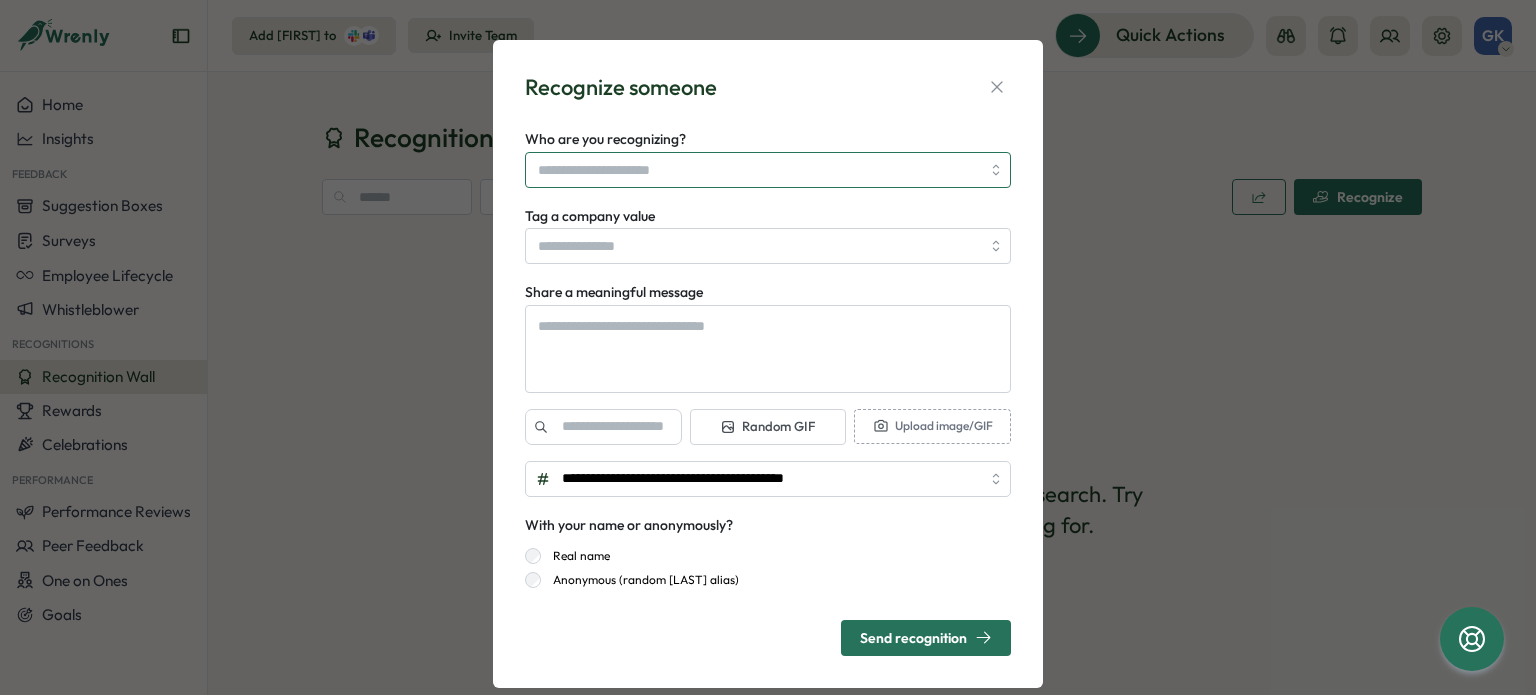type on "*" 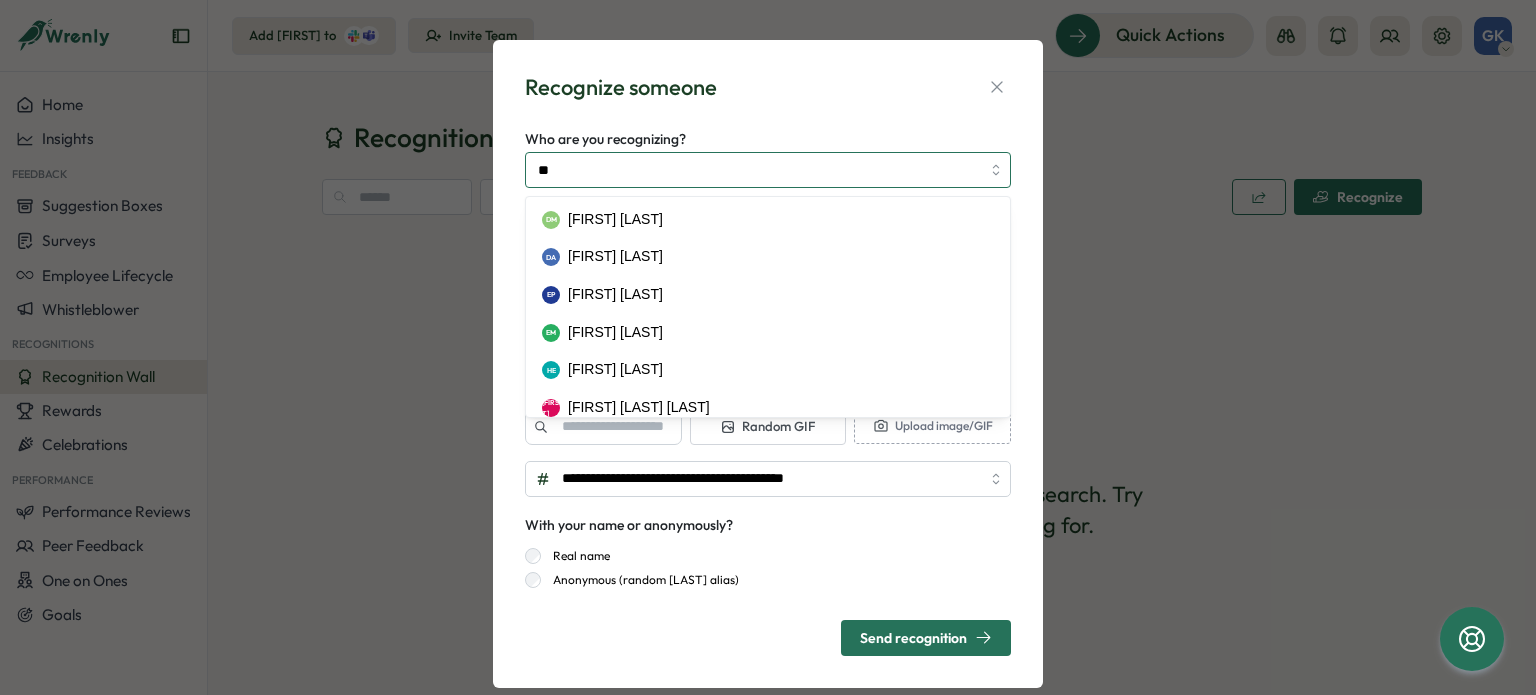 type on "***" 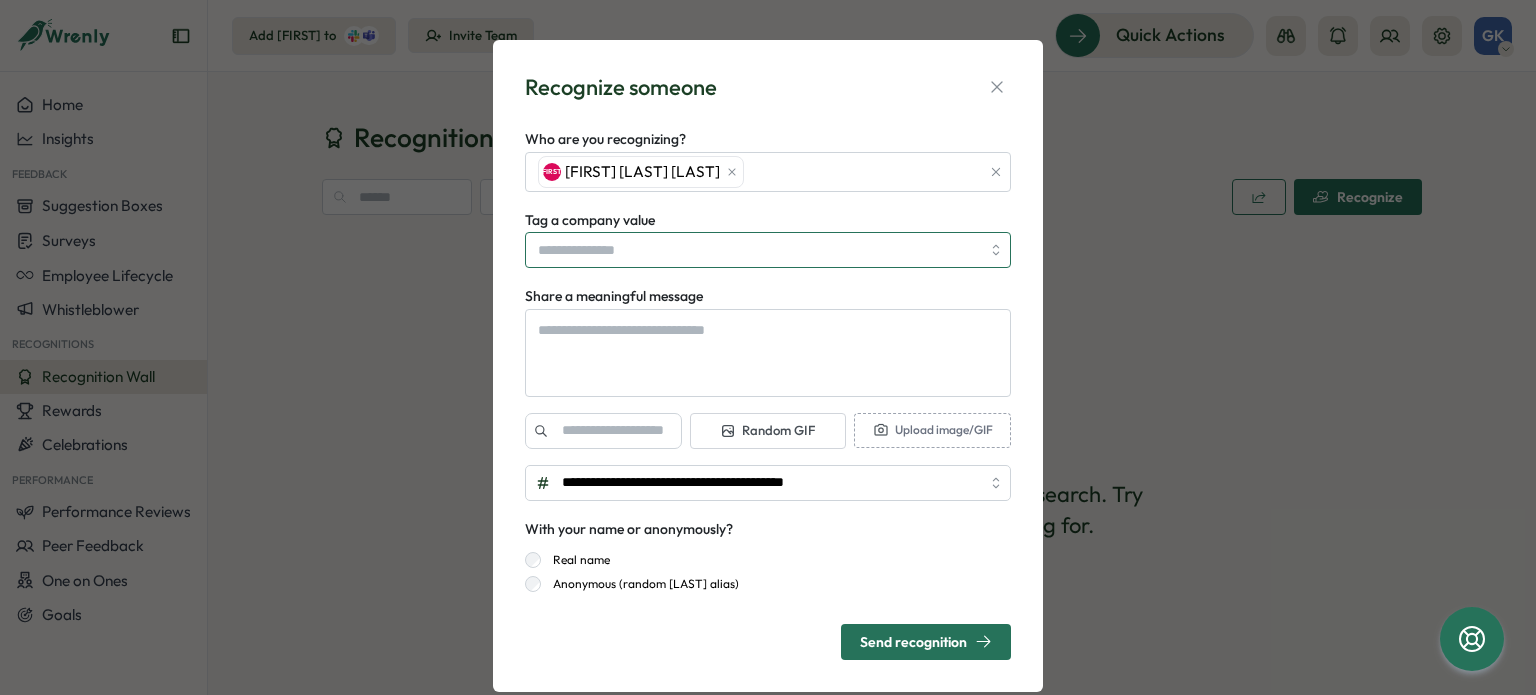 type on "*" 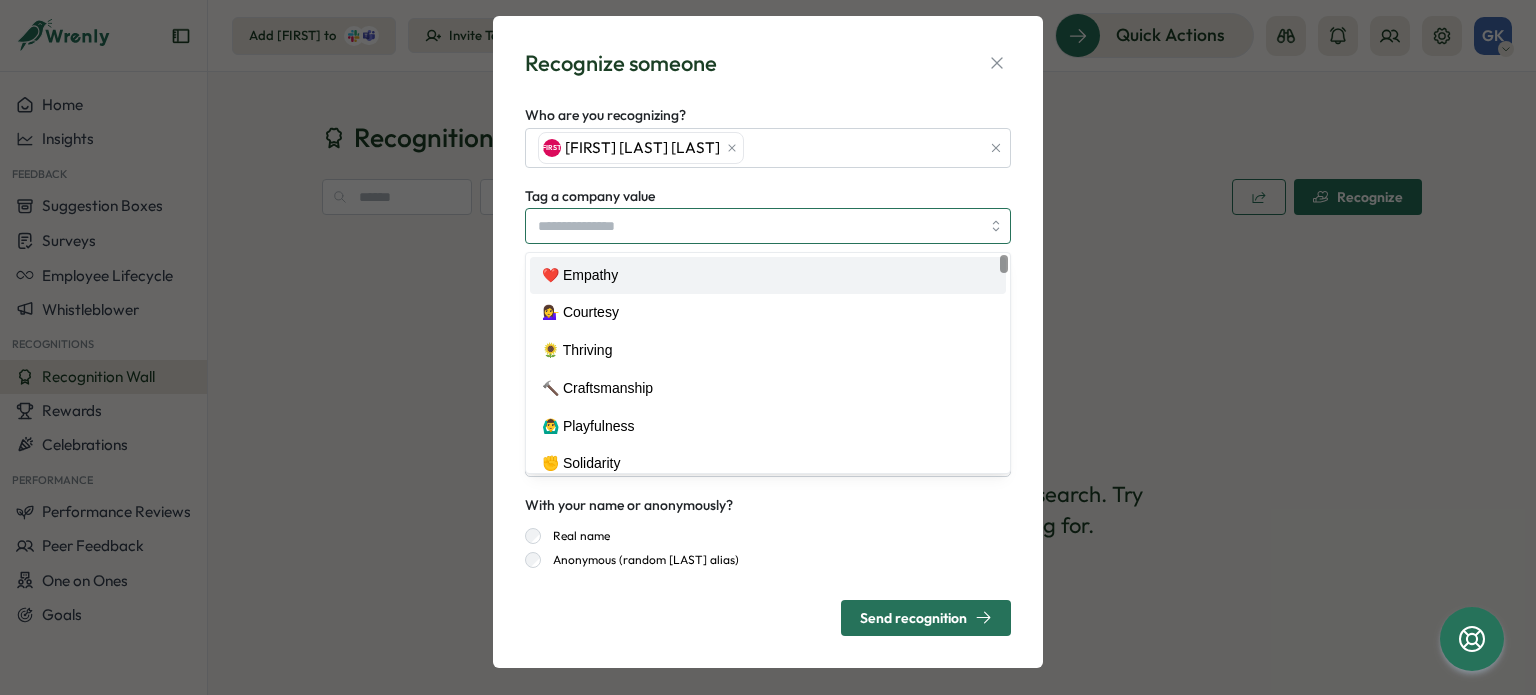 scroll, scrollTop: 36, scrollLeft: 0, axis: vertical 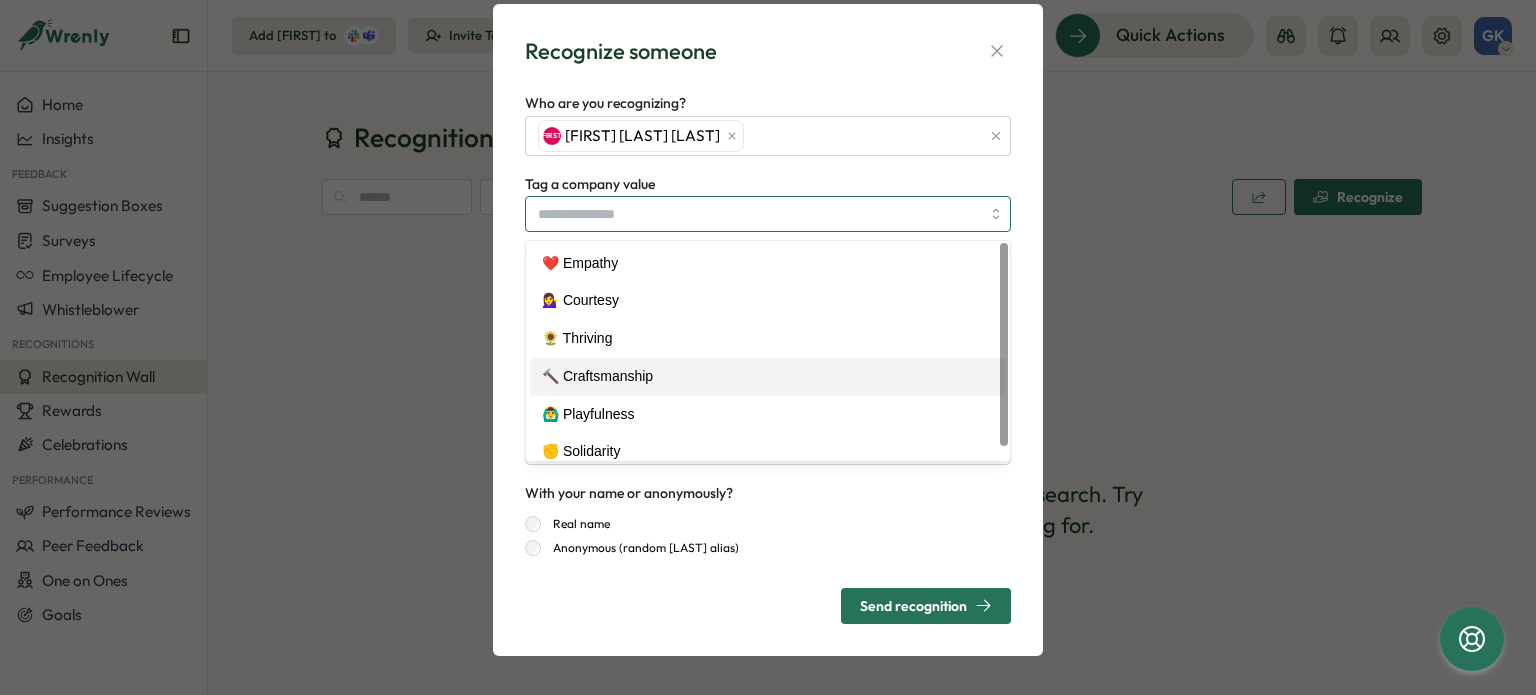 type on "**********" 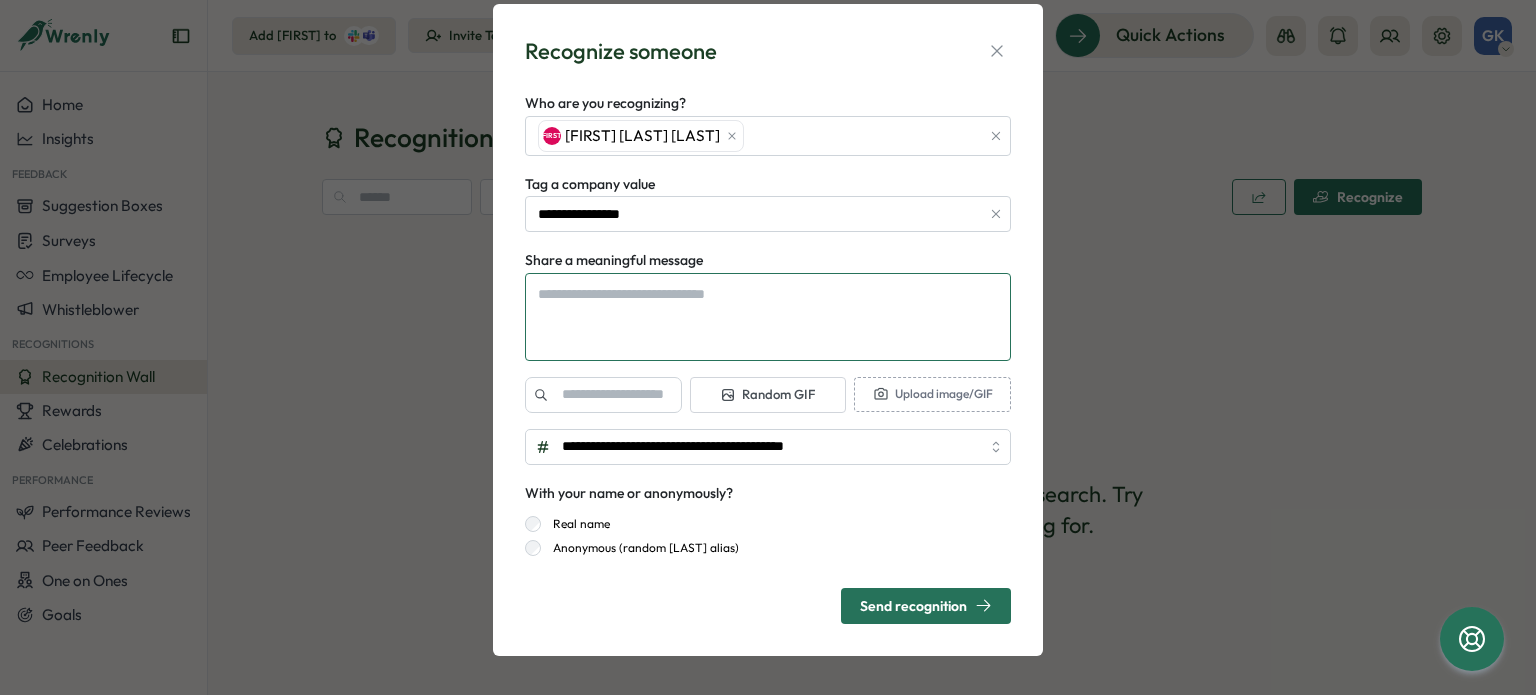 type on "*" 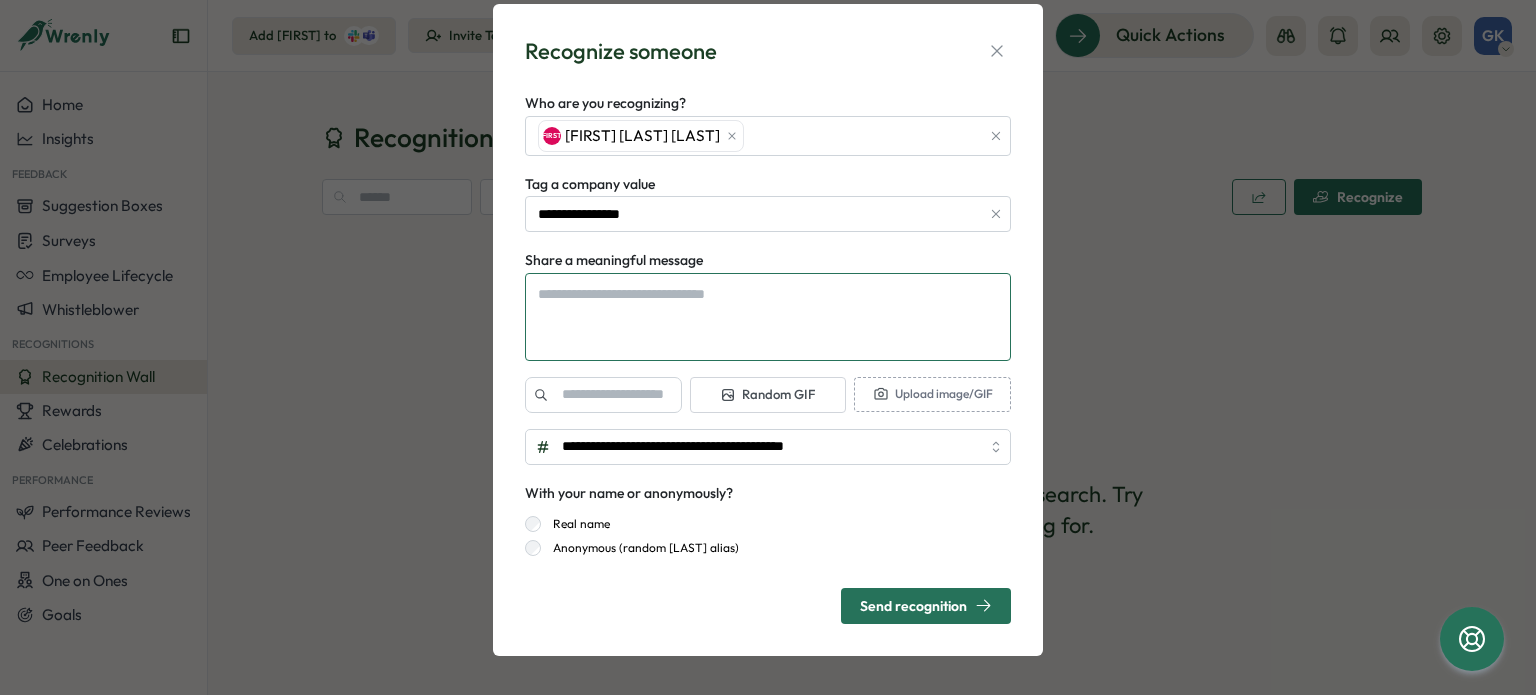 click on "Share a meaningful message" at bounding box center [768, 317] 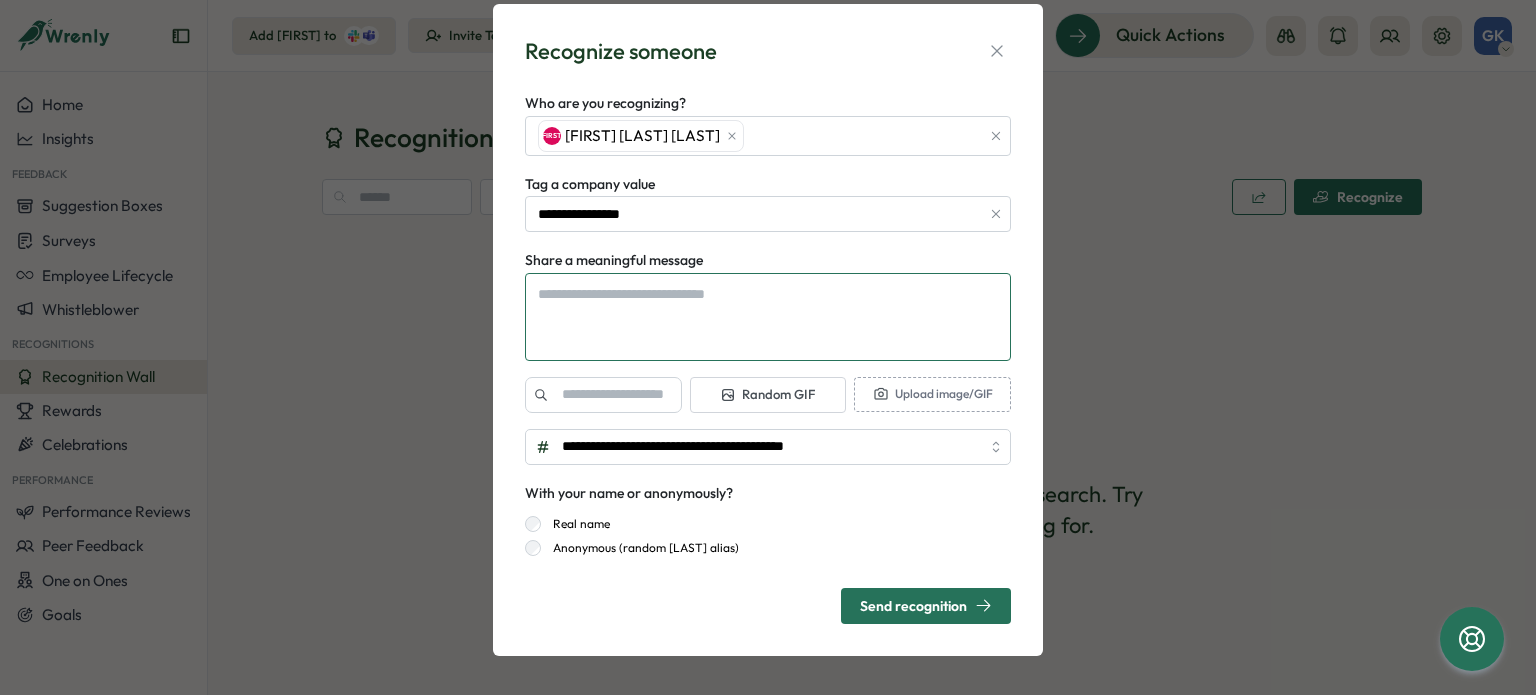 type on "*" 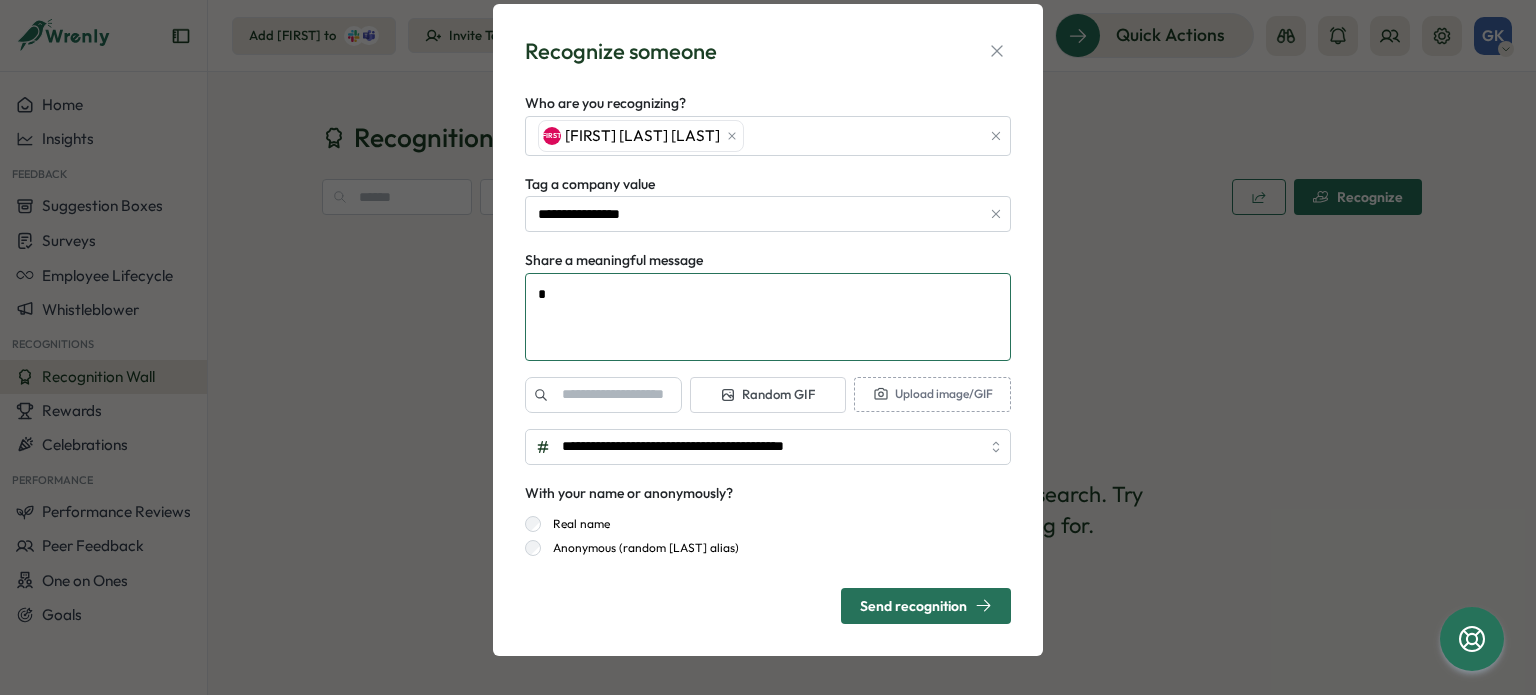 type on "**" 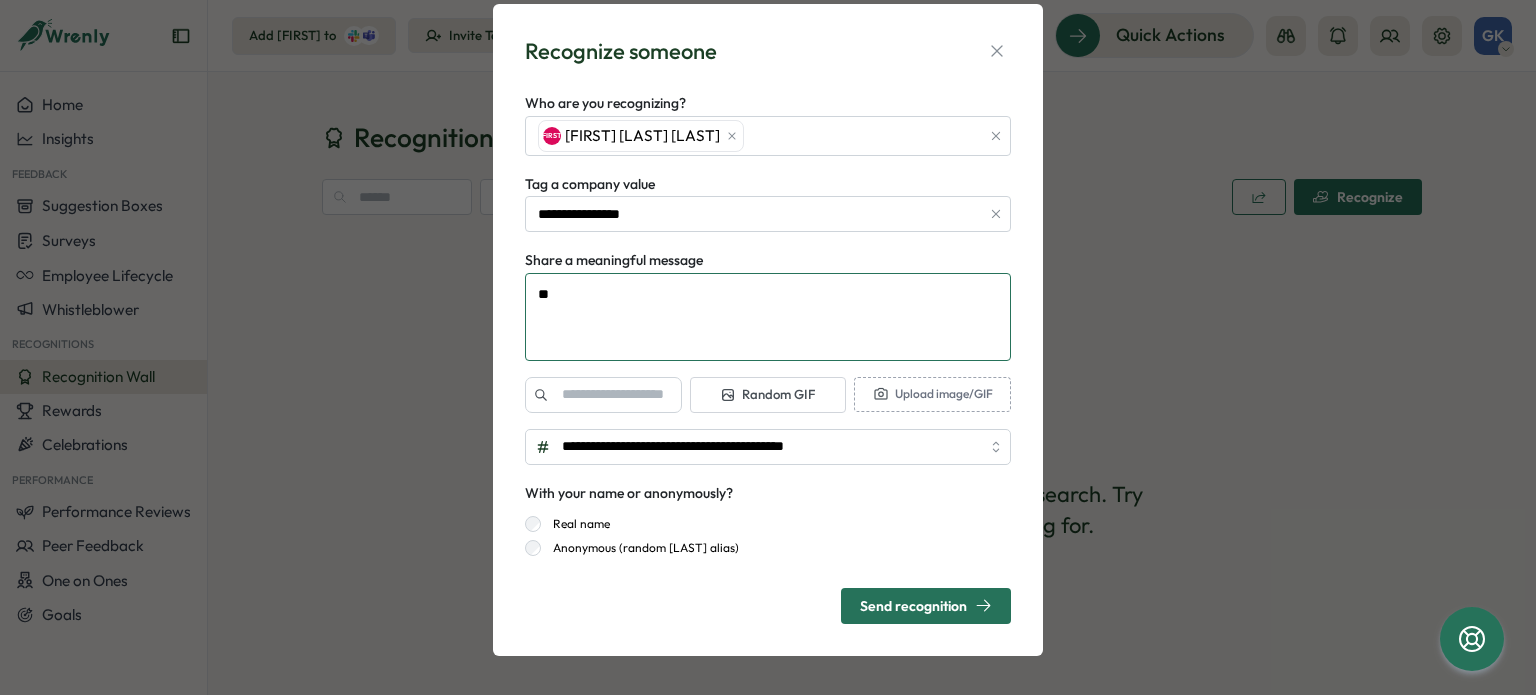 type on "***" 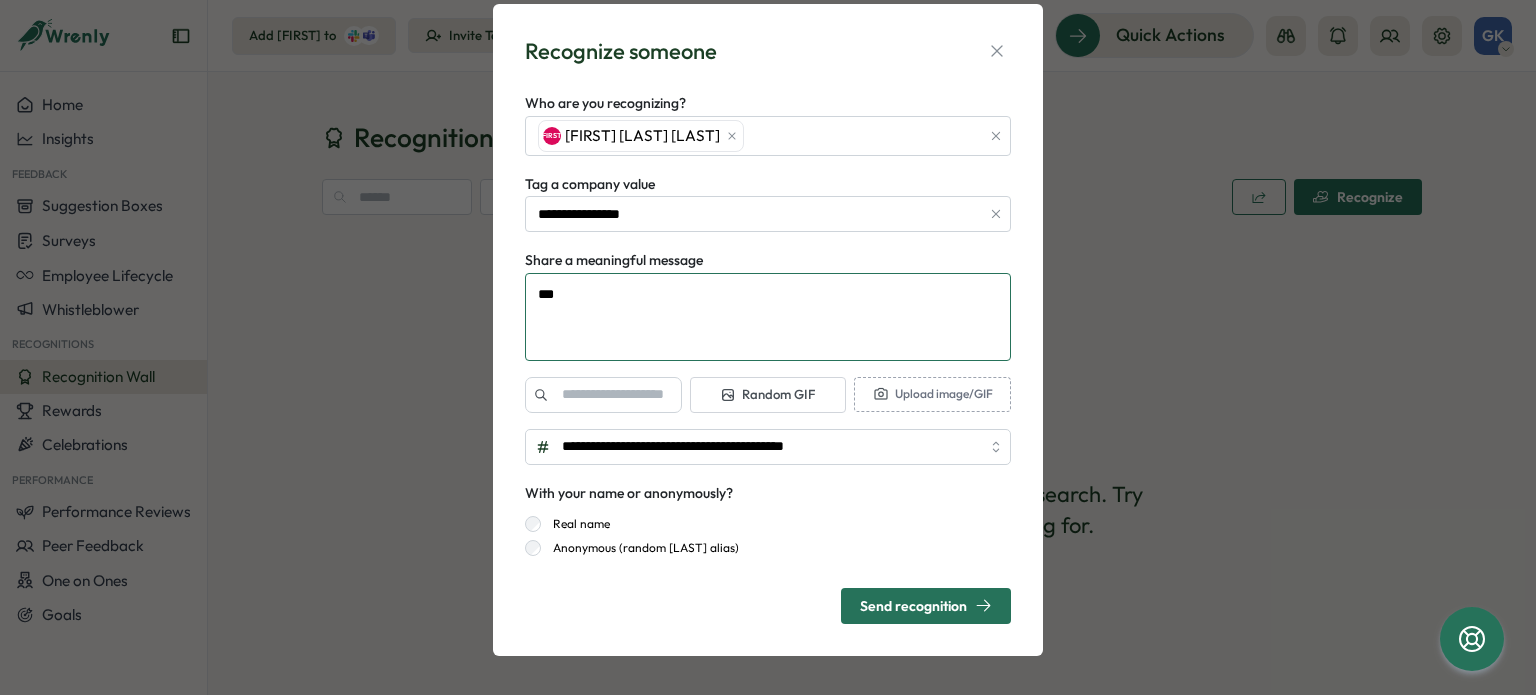 type on "****" 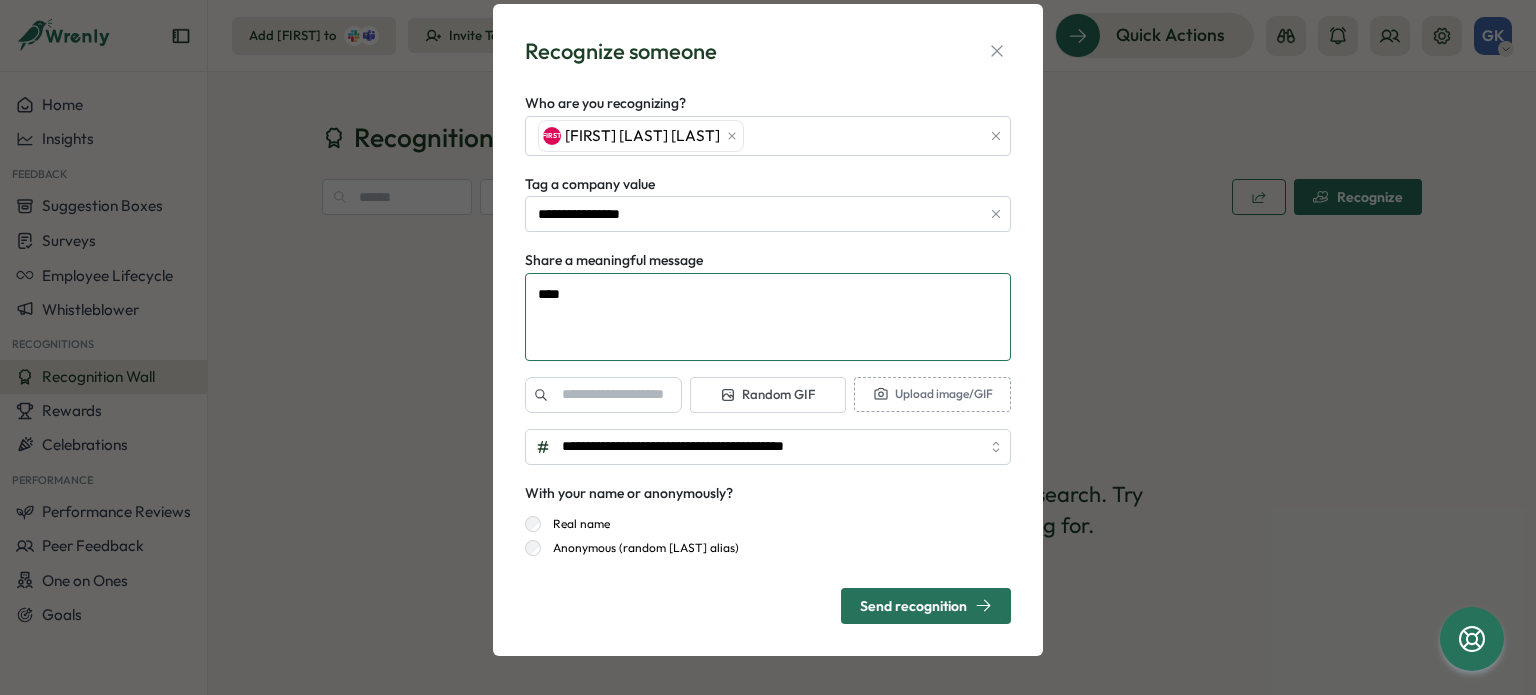 type on "****" 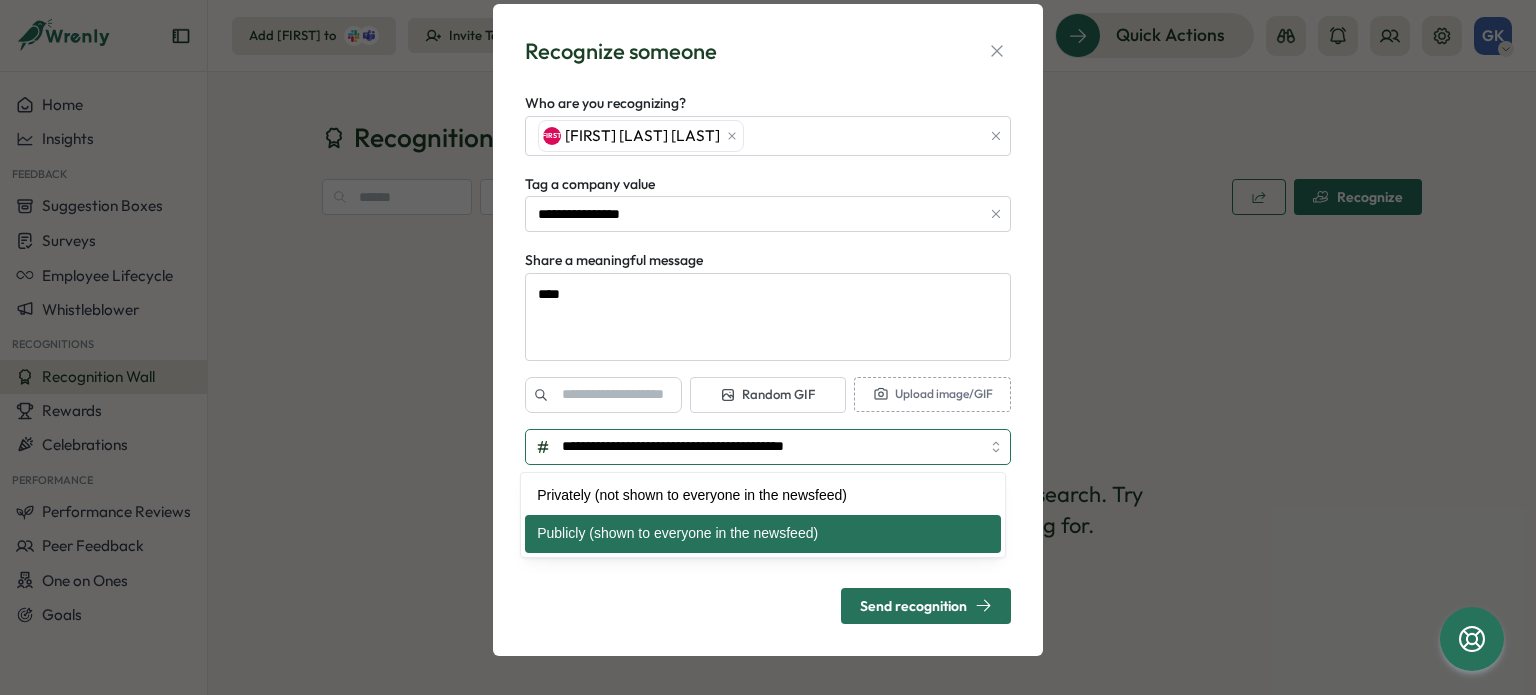 click on "**********" at bounding box center (768, 447) 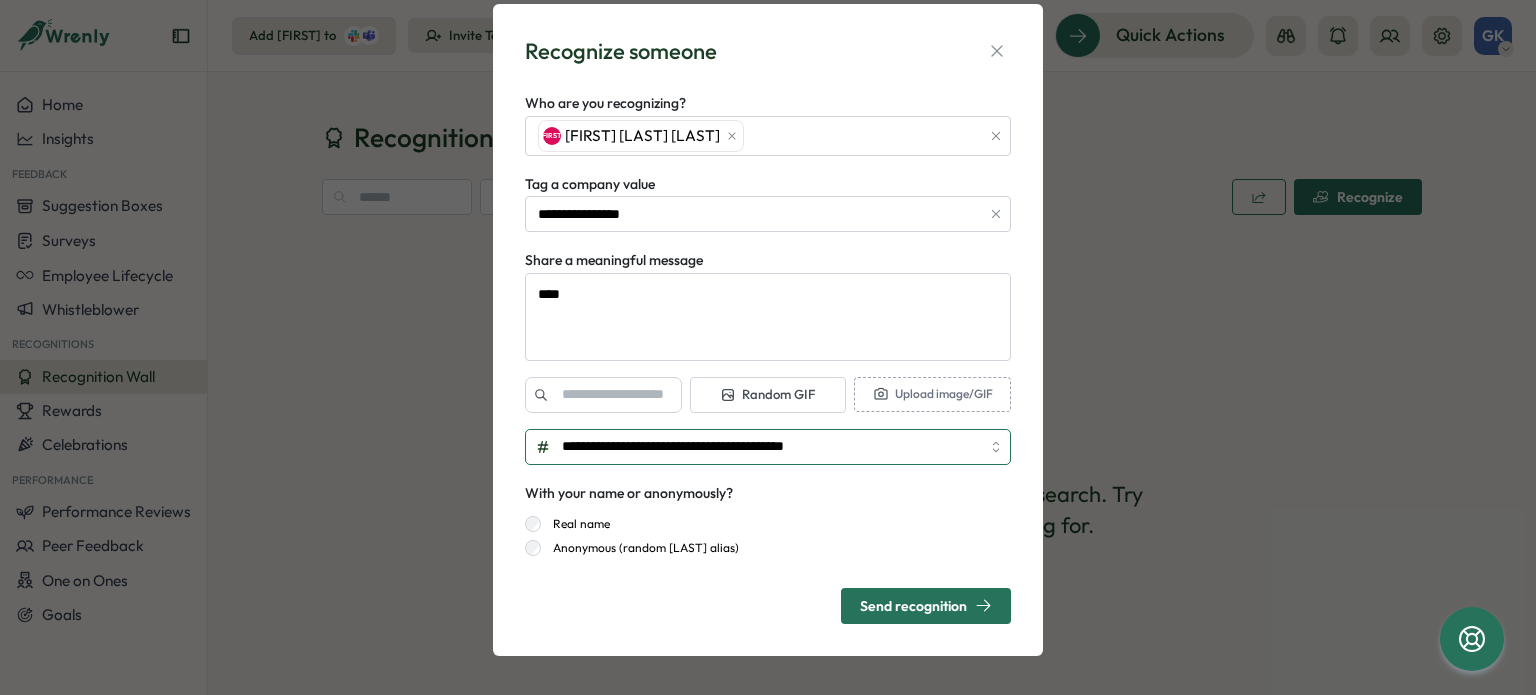click on "**********" at bounding box center (768, 447) 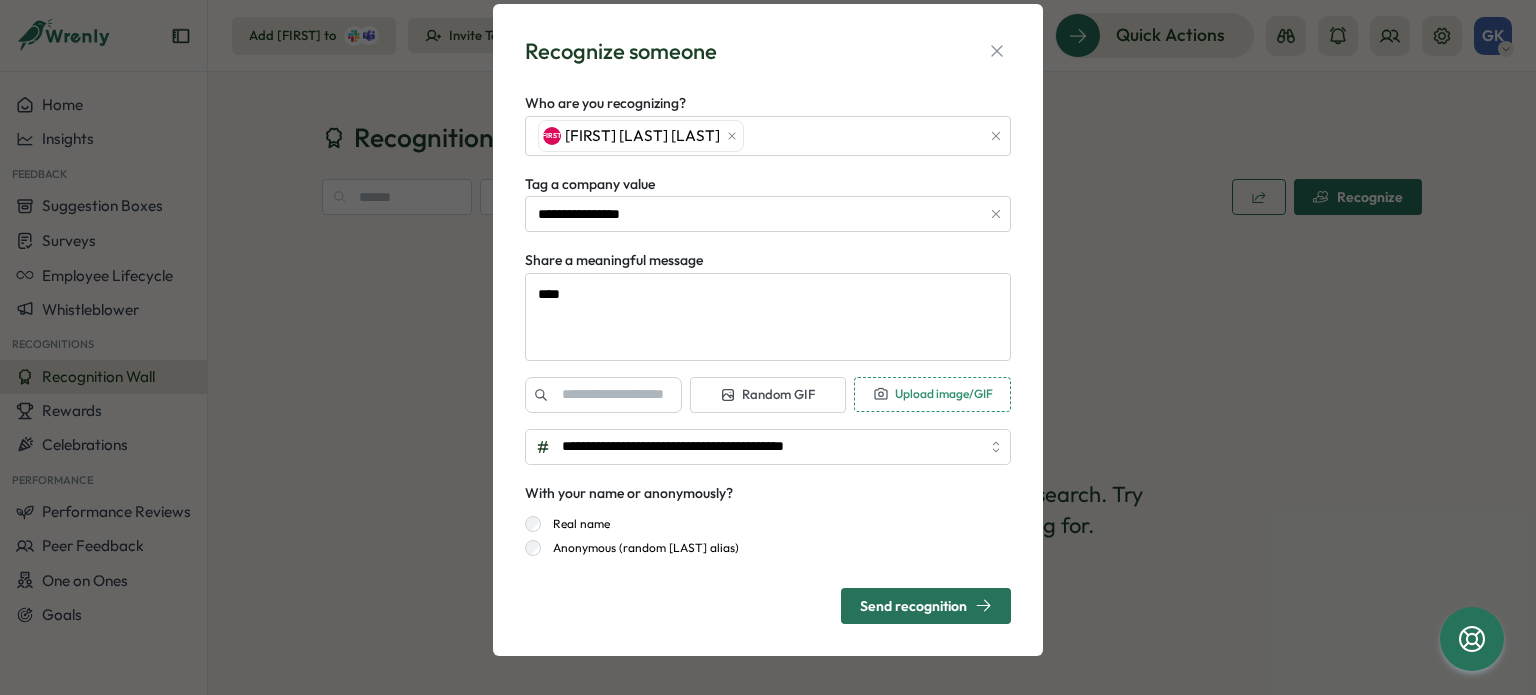 click on "Upload image/GIF" at bounding box center [932, 394] 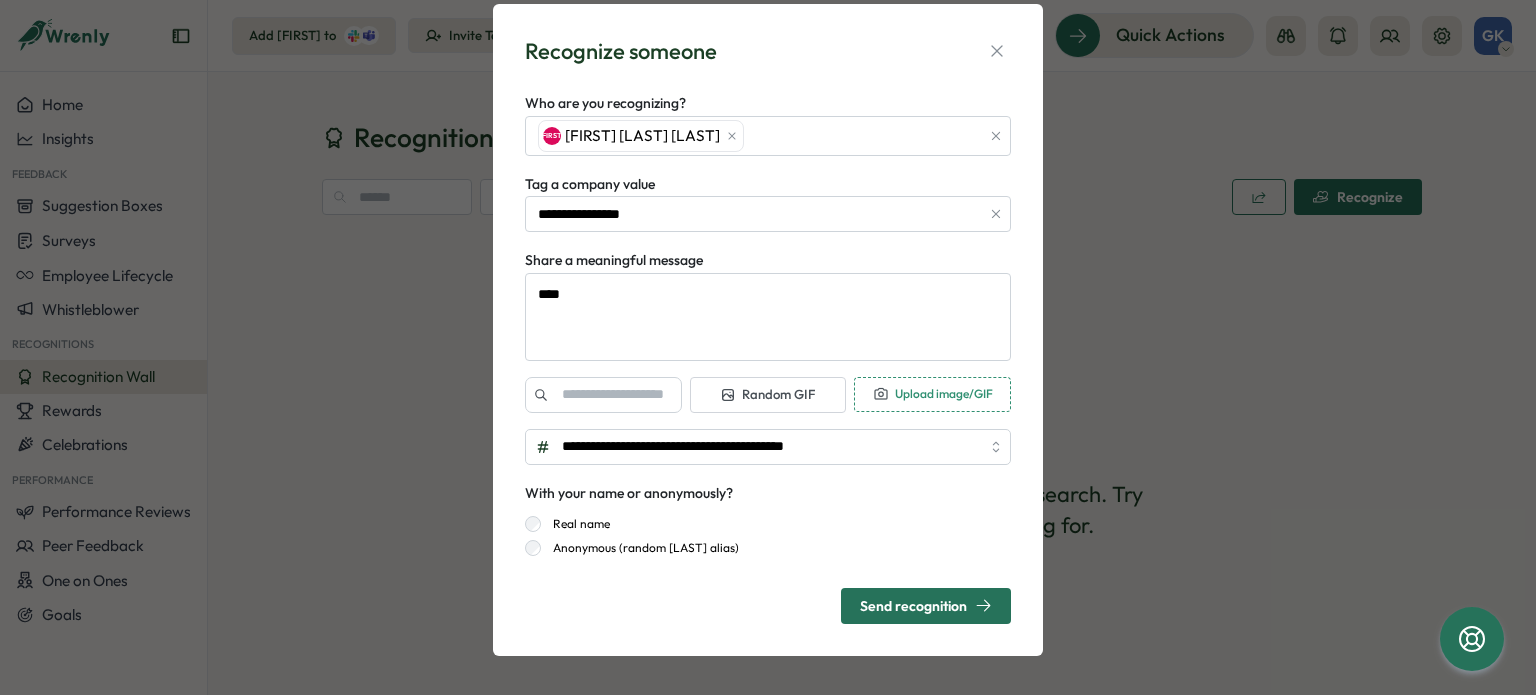 click on "Upload image/GIF" at bounding box center (932, 394) 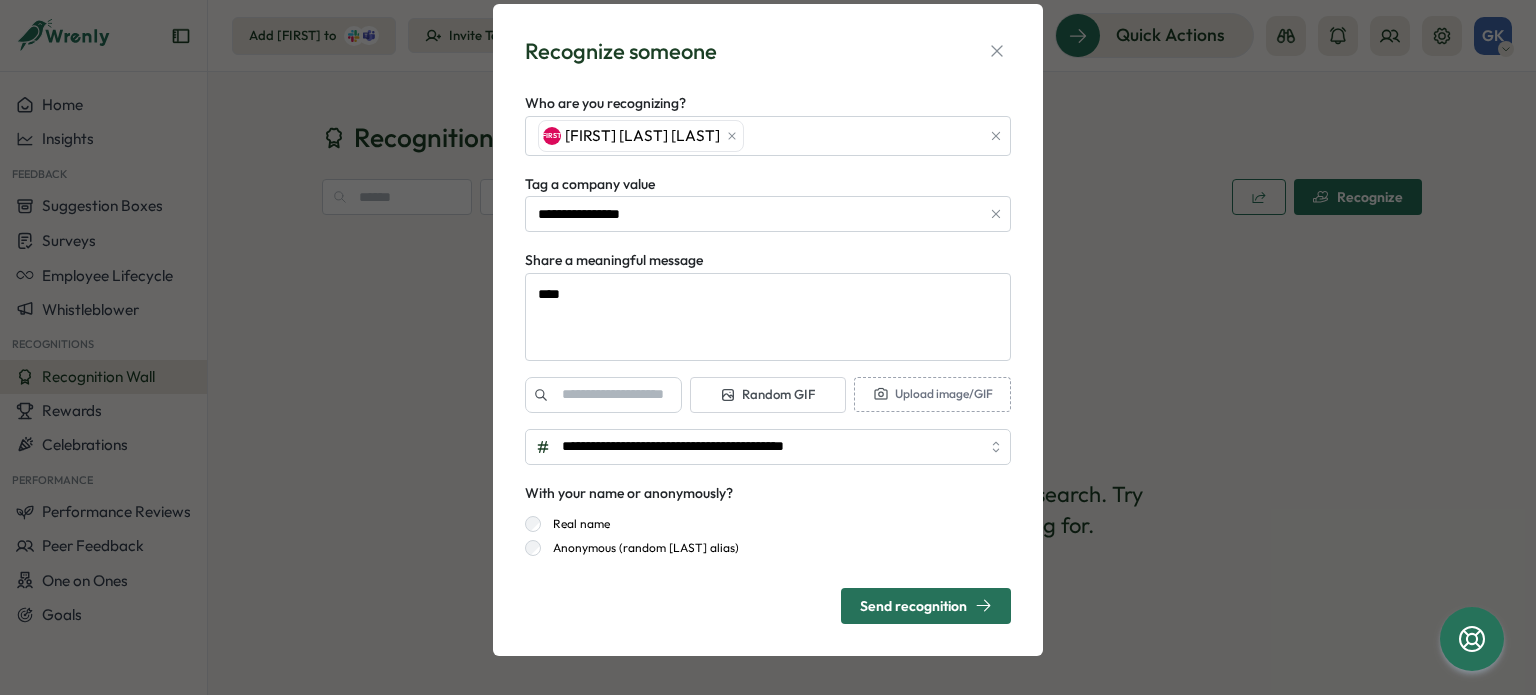 type on "*" 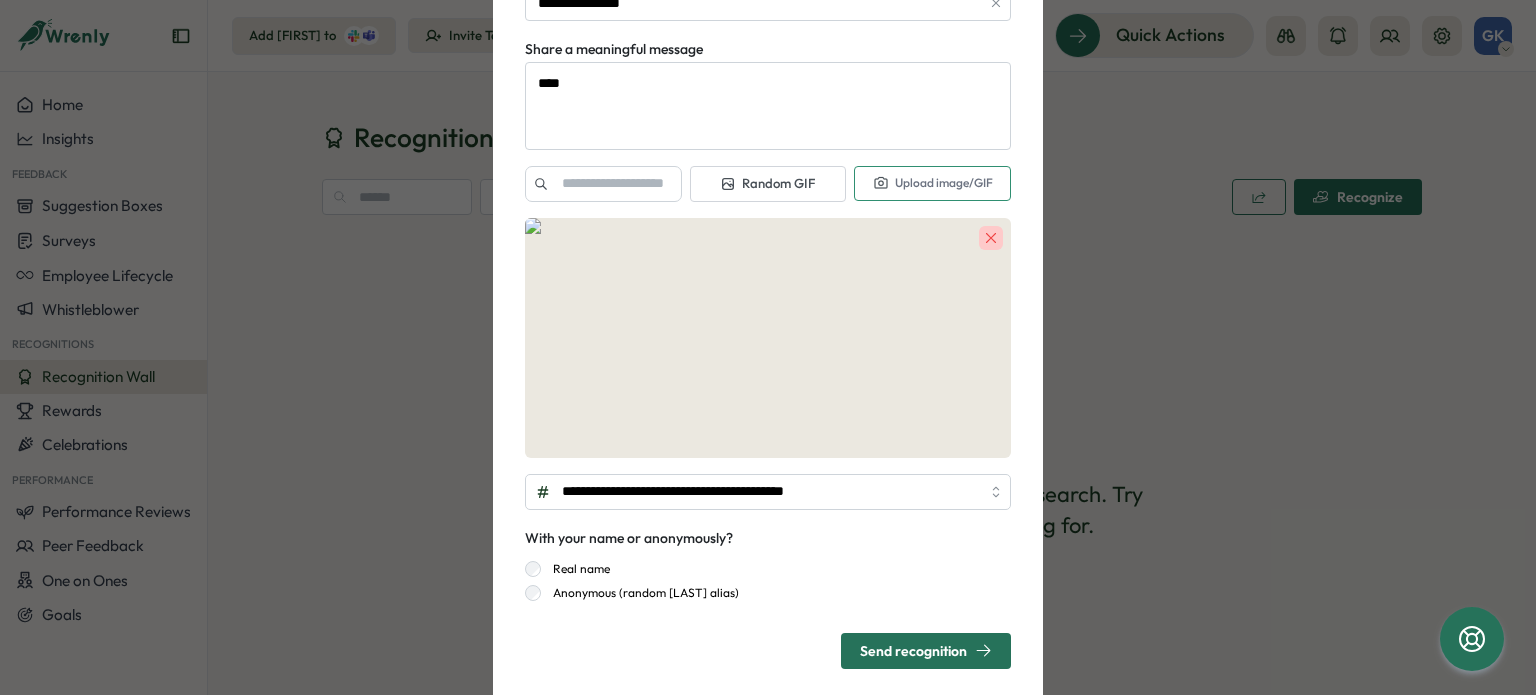 scroll, scrollTop: 292, scrollLeft: 0, axis: vertical 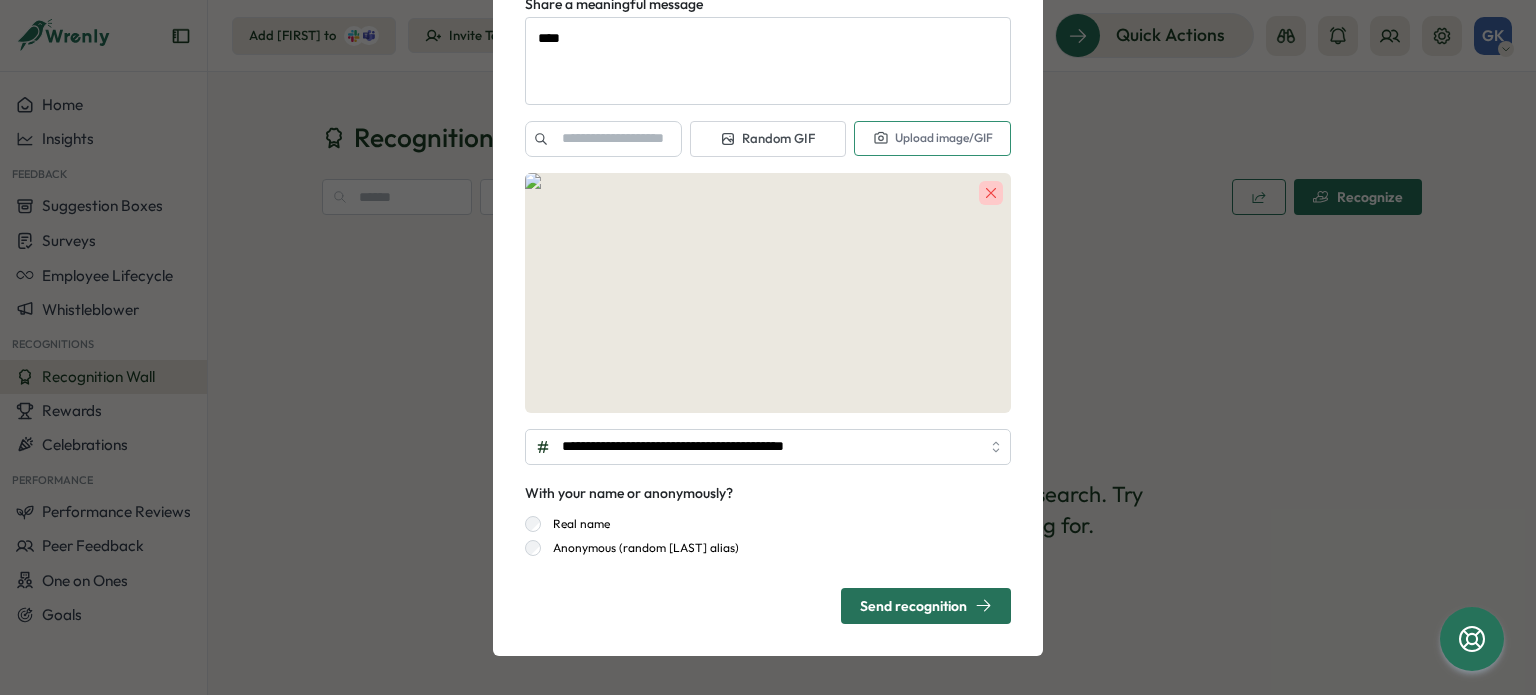 click on "Send recognition" at bounding box center (926, 605) 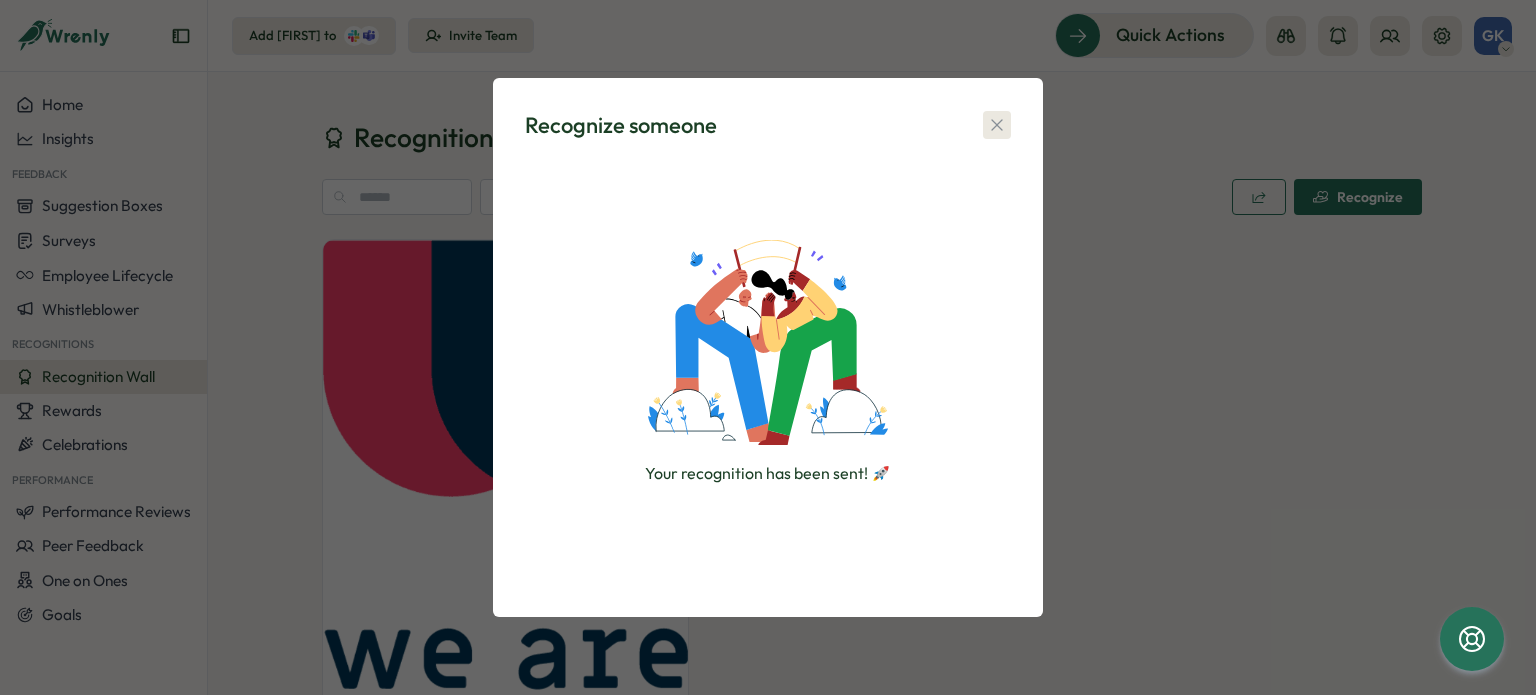 click 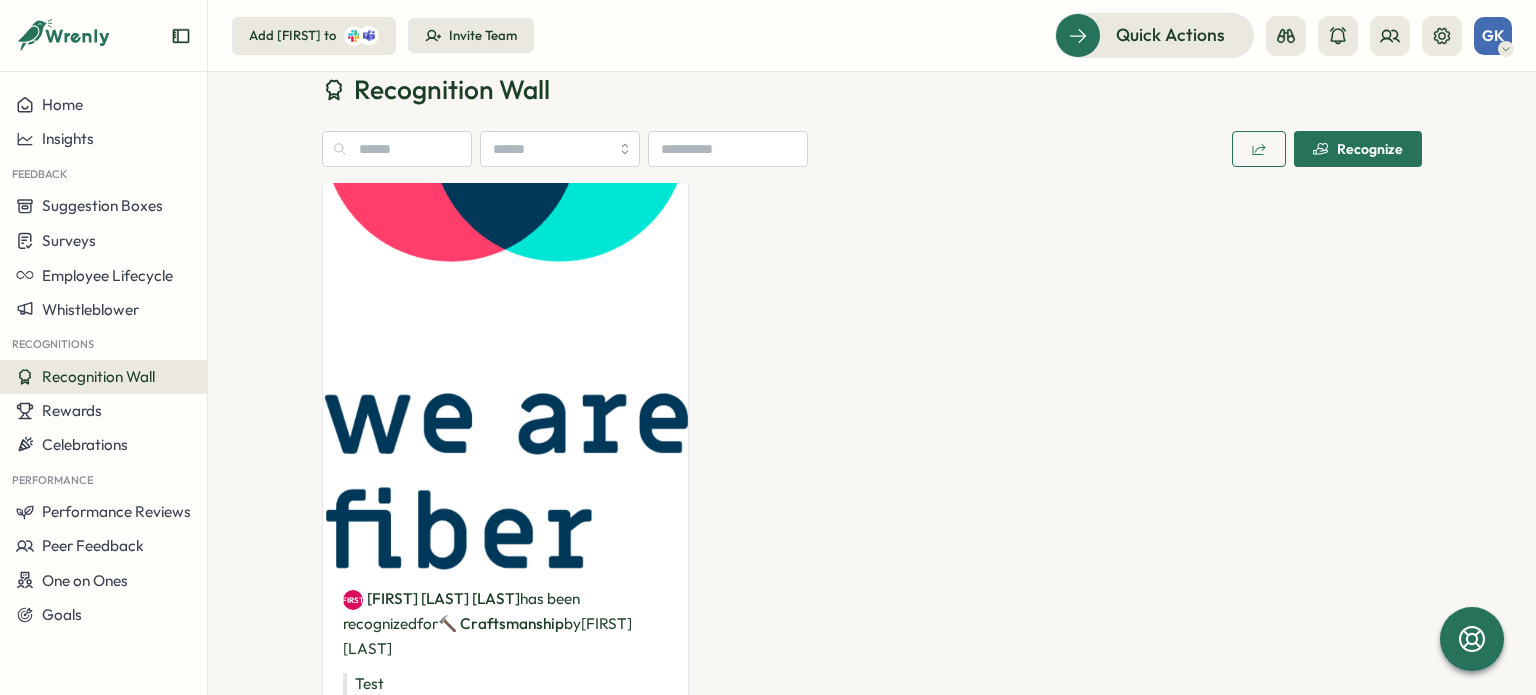 scroll, scrollTop: 0, scrollLeft: 0, axis: both 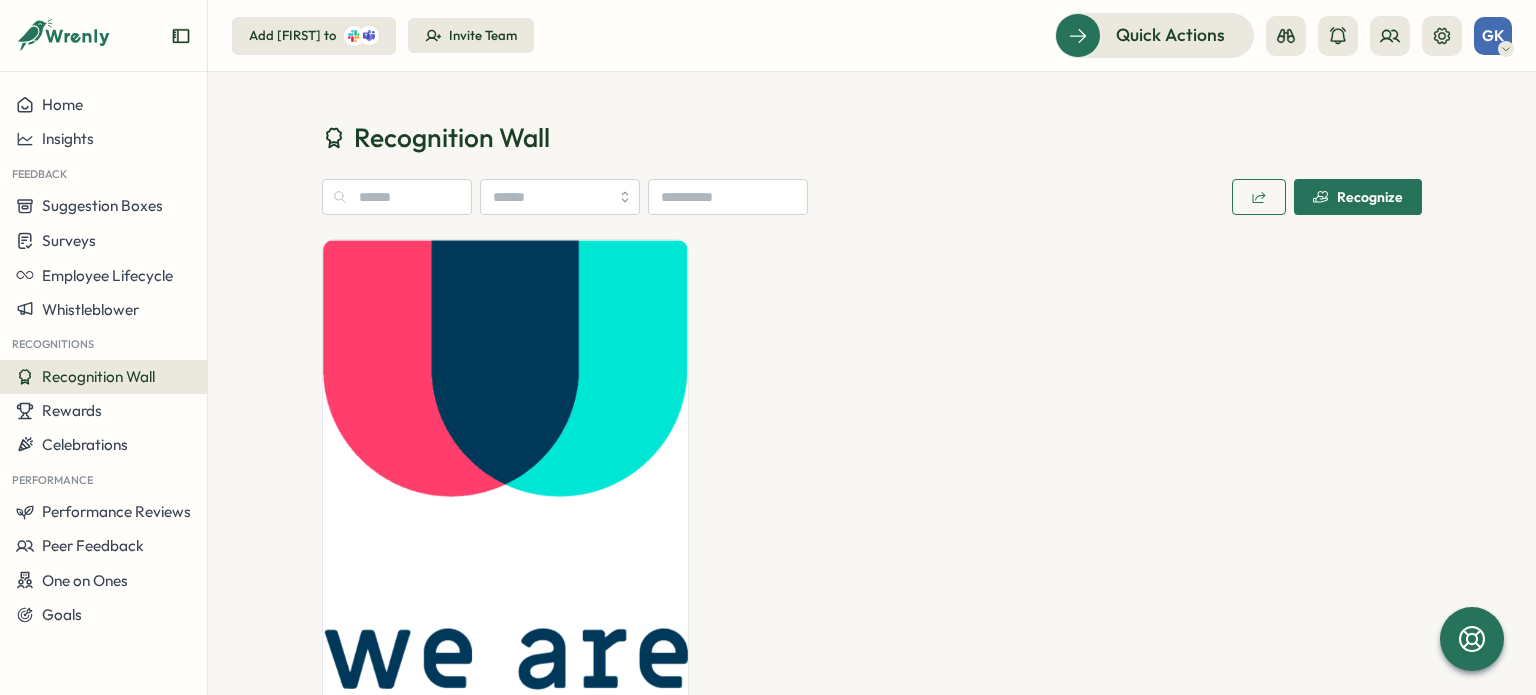 drag, startPoint x: 496, startPoint y: 335, endPoint x: 1108, endPoint y: 297, distance: 613.1786 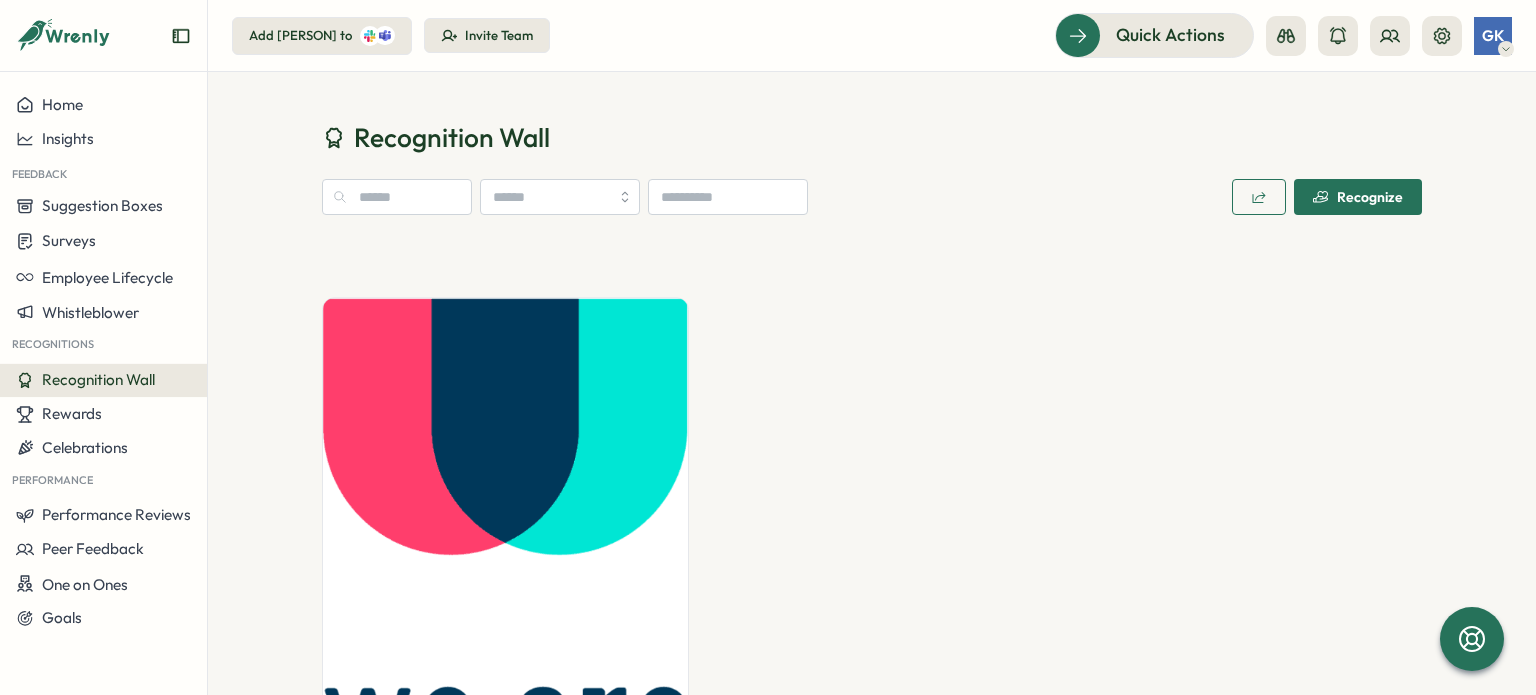 scroll, scrollTop: 0, scrollLeft: 0, axis: both 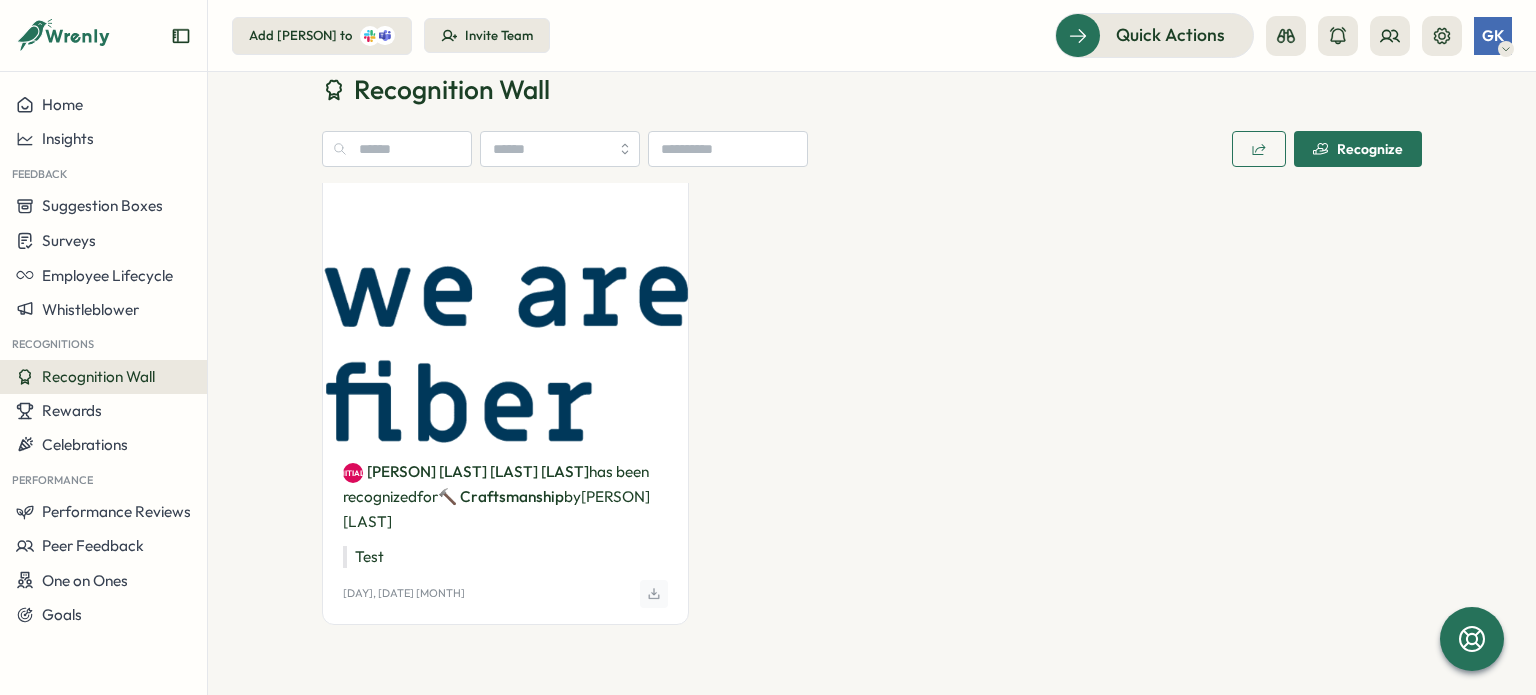 click at bounding box center (505, 160) 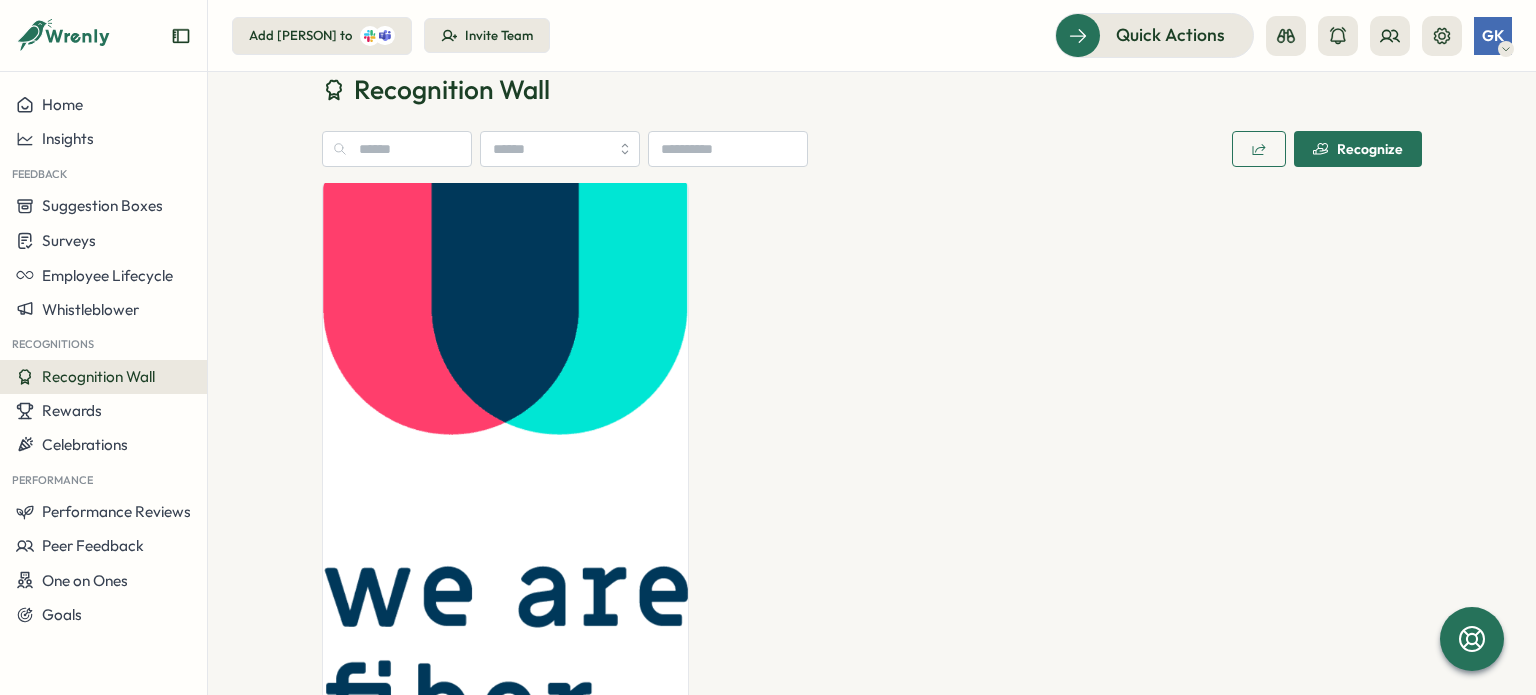click at bounding box center (505, 460) 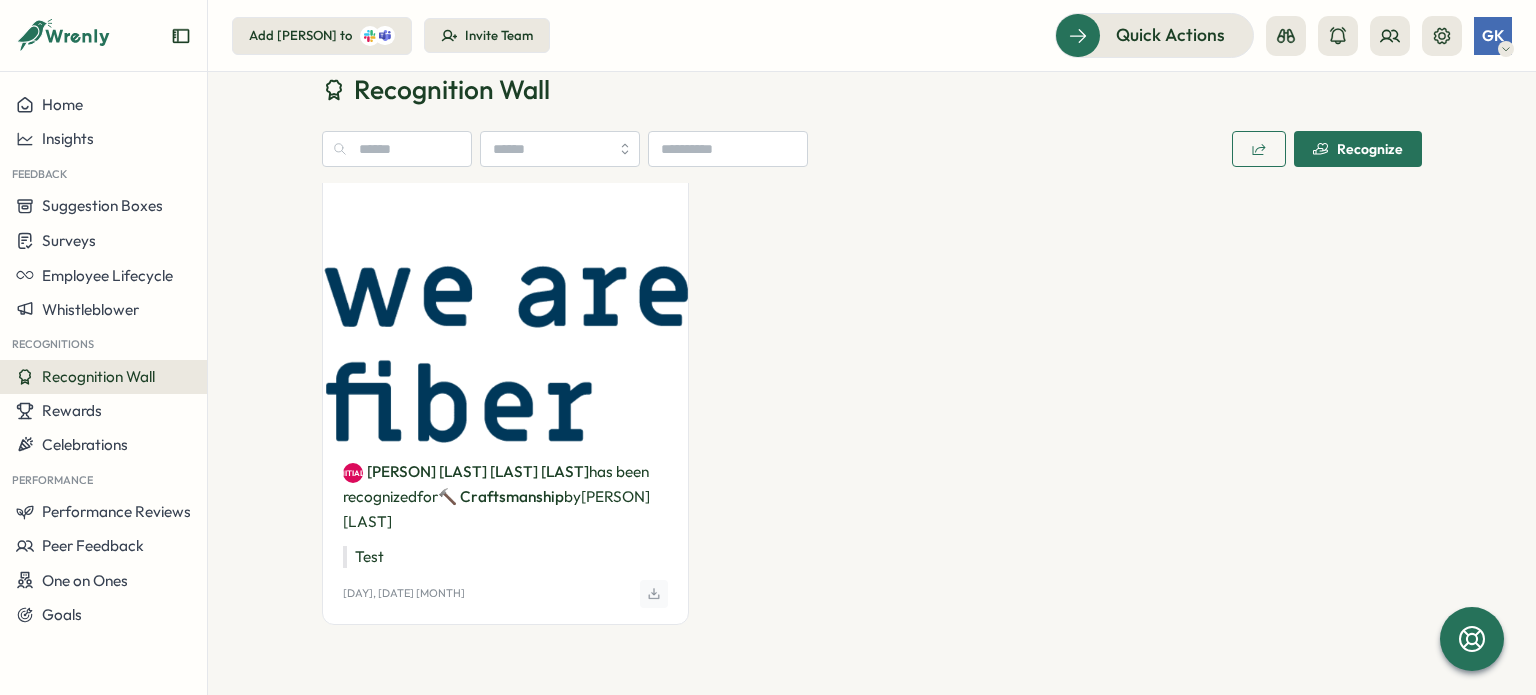 click on "[DAY], [DATE] [MONTH]" at bounding box center [505, 594] 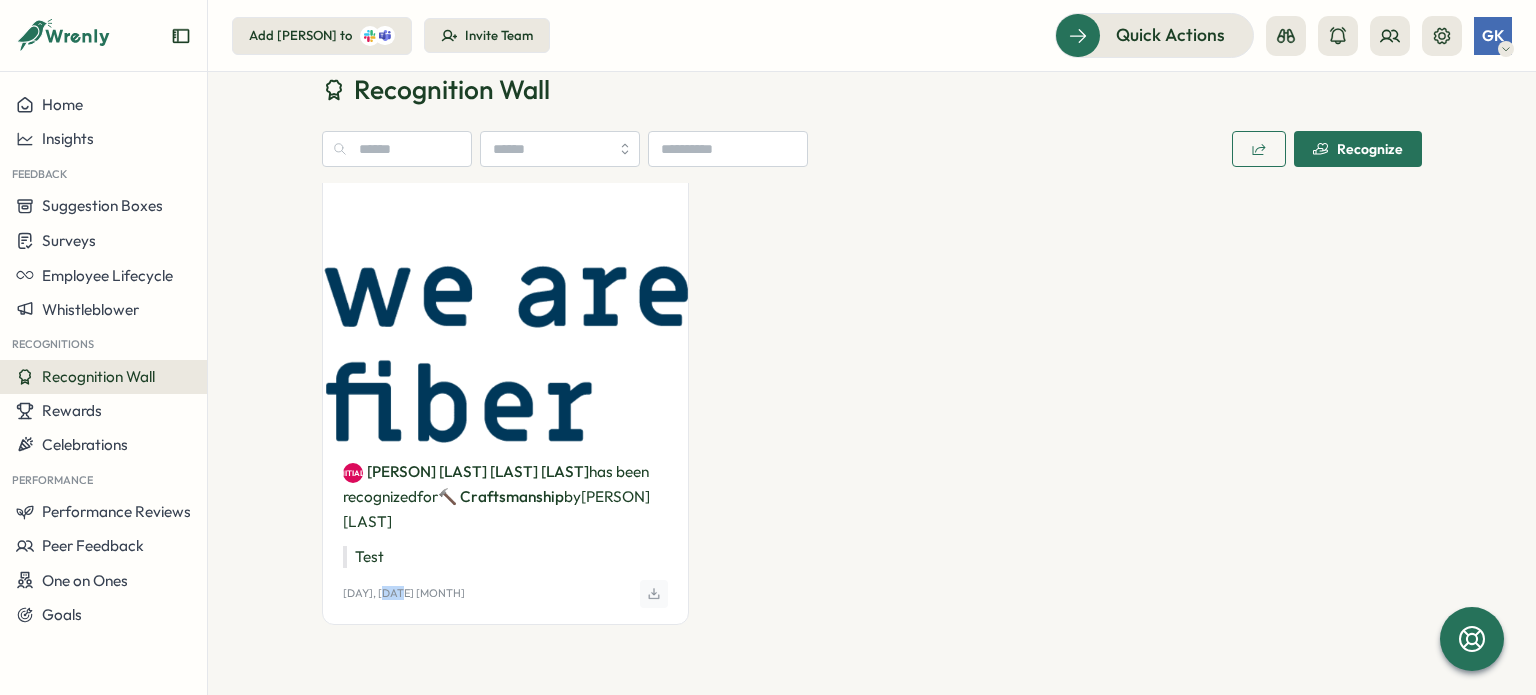 click on "[DAY], [DATE] [MONTH]" at bounding box center (404, 593) 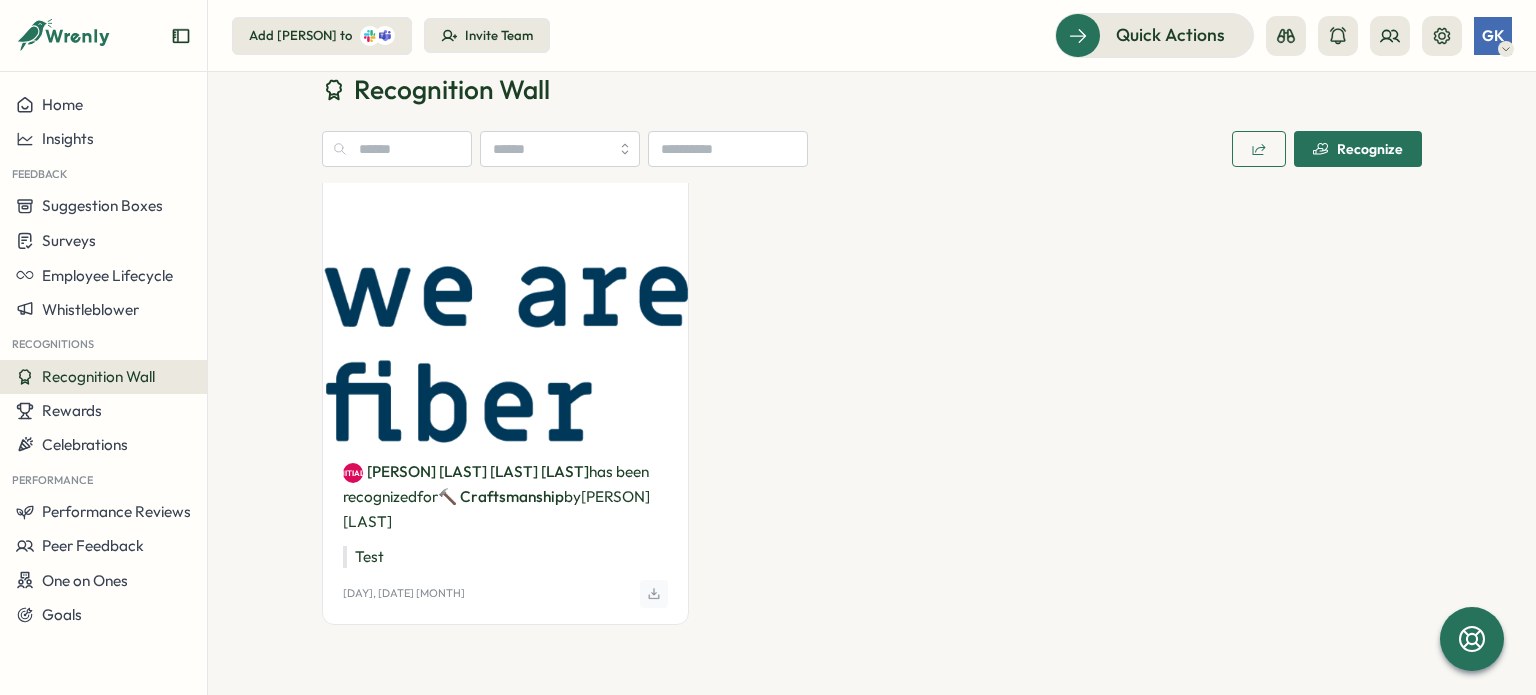 click on "[PERSON] [LAST] [LAST] [LAST] has been recognized for 🔨 Craftsmanship by [PERSON] [LAST] [LAST] [DAY], [DATE] [MONTH]" at bounding box center [872, 265] 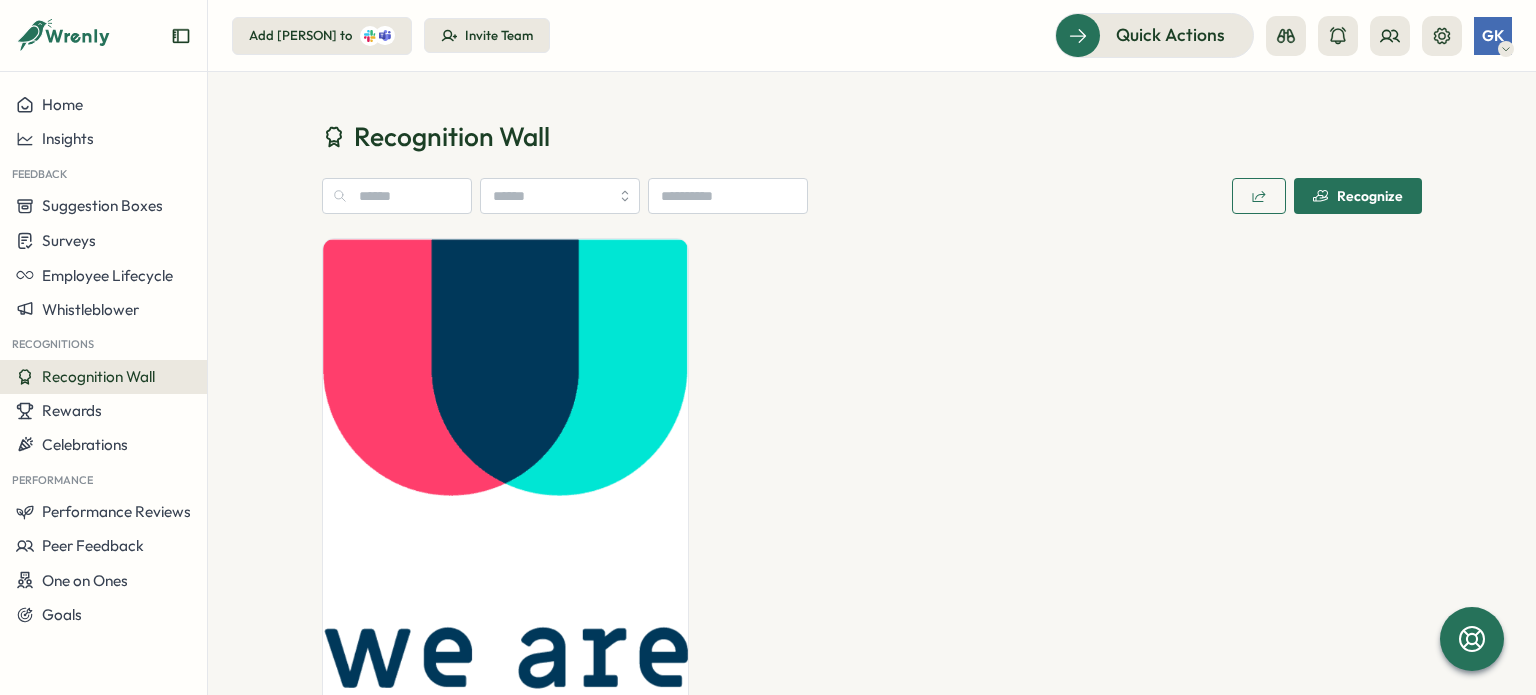 scroll, scrollTop: 0, scrollLeft: 0, axis: both 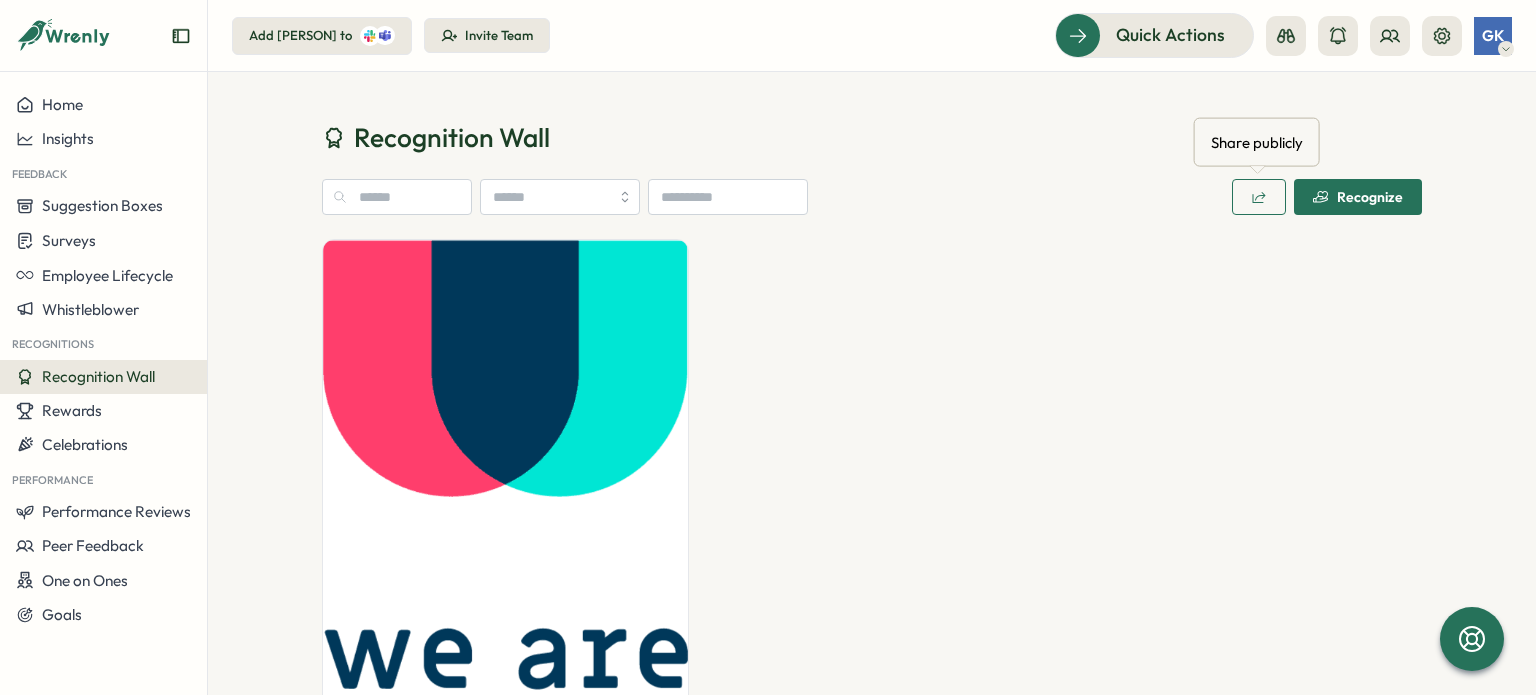 click at bounding box center [1259, 197] 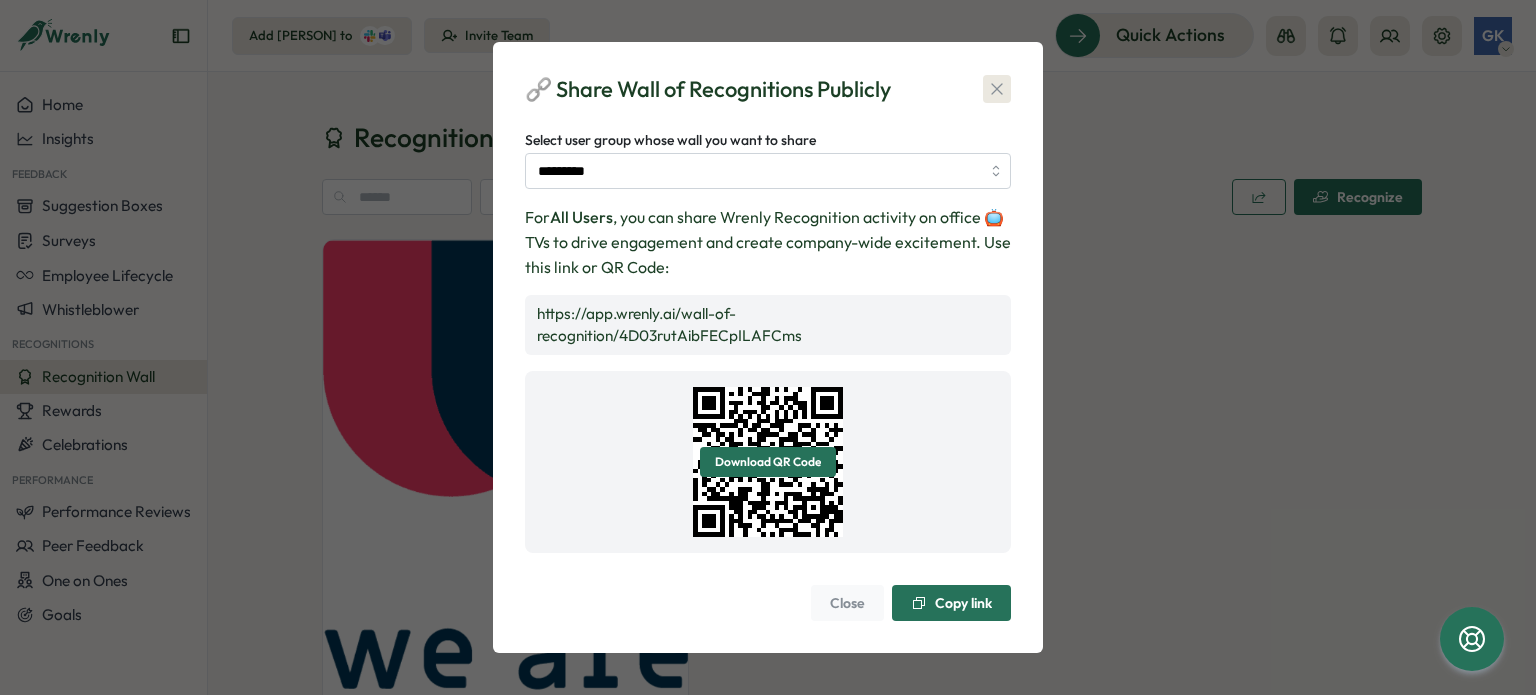 drag, startPoint x: 997, startPoint y: 87, endPoint x: 1064, endPoint y: 134, distance: 81.84131 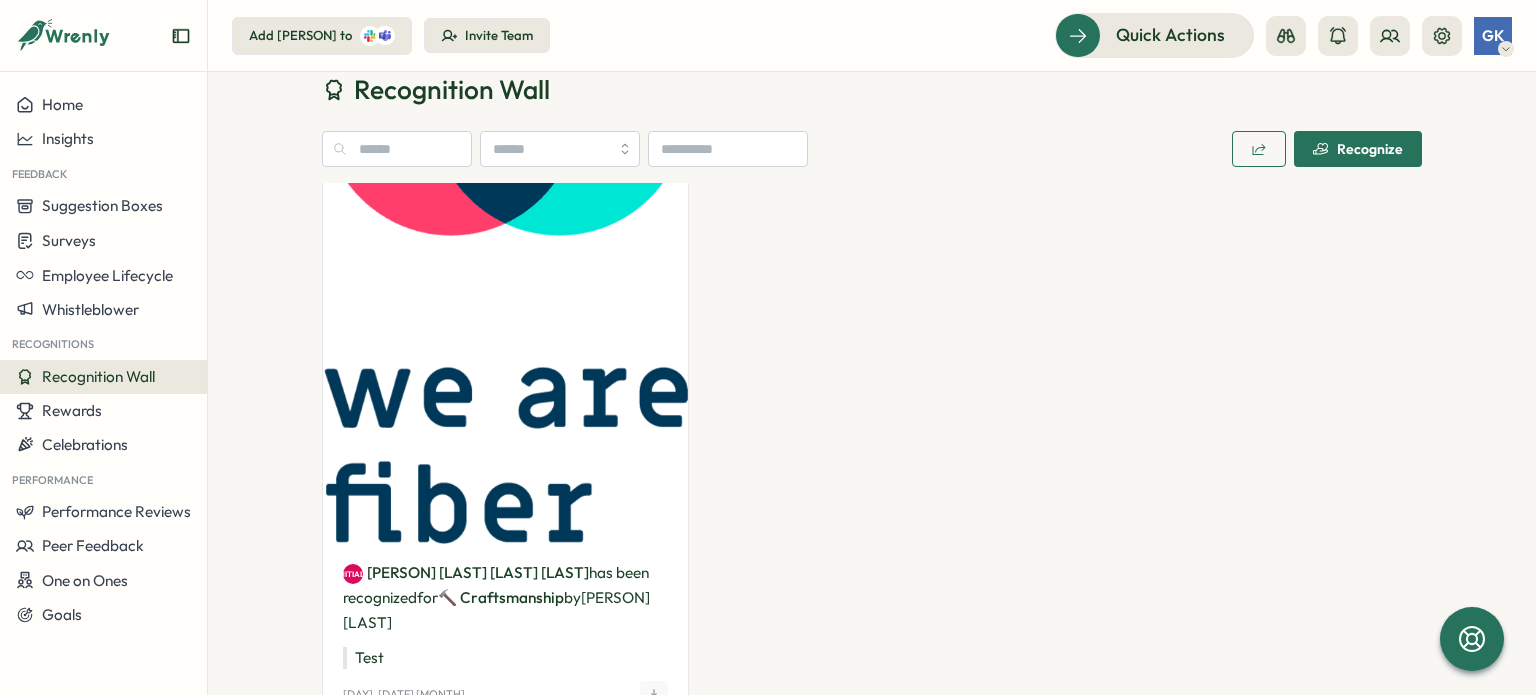 scroll, scrollTop: 362, scrollLeft: 0, axis: vertical 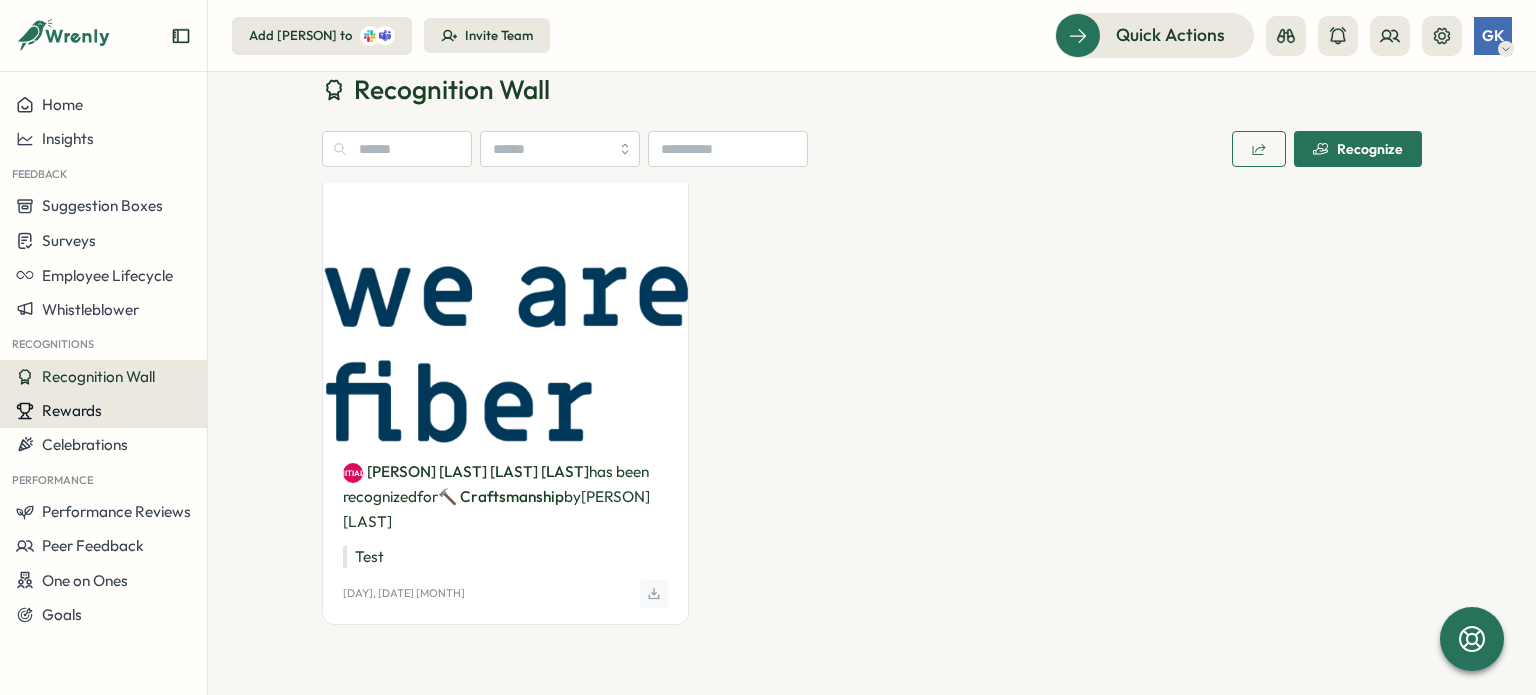 click on "Rewards" at bounding box center (72, 410) 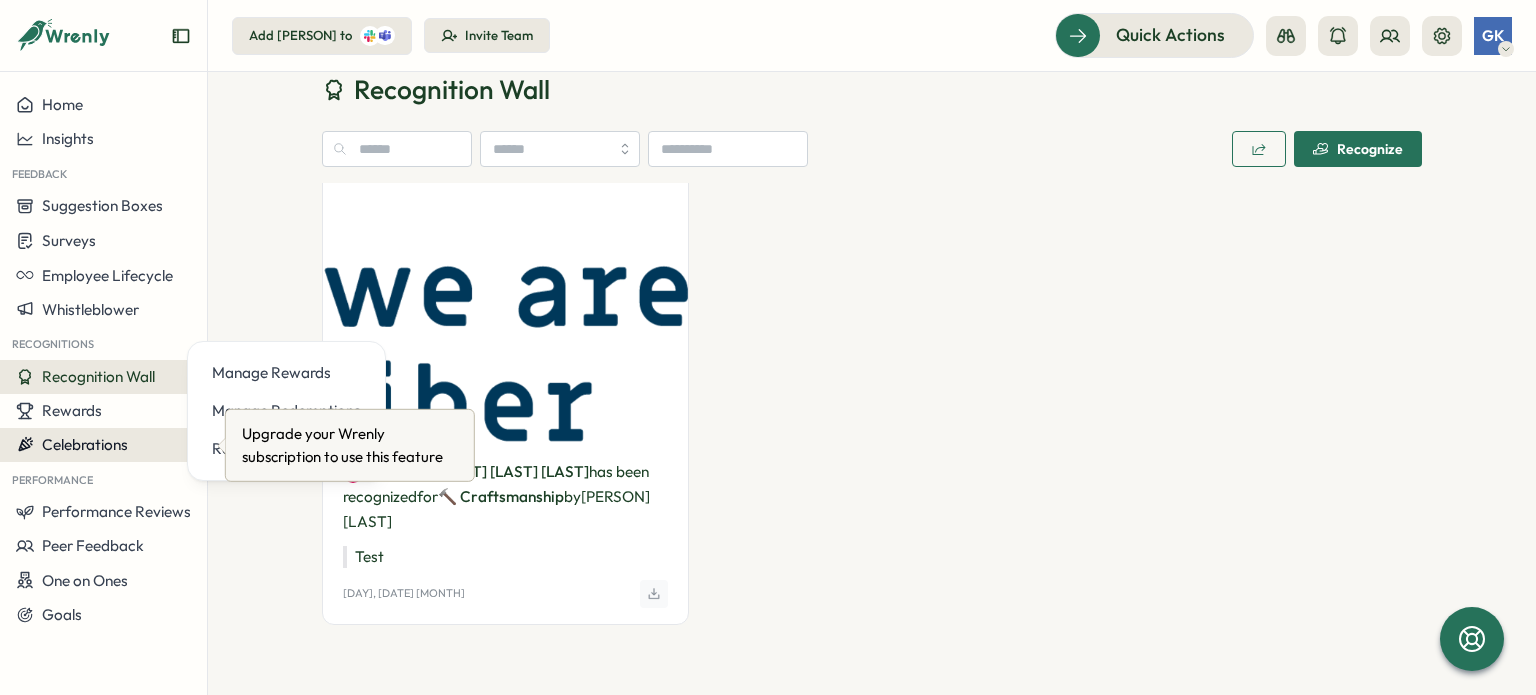 click on "Celebrations" at bounding box center (85, 444) 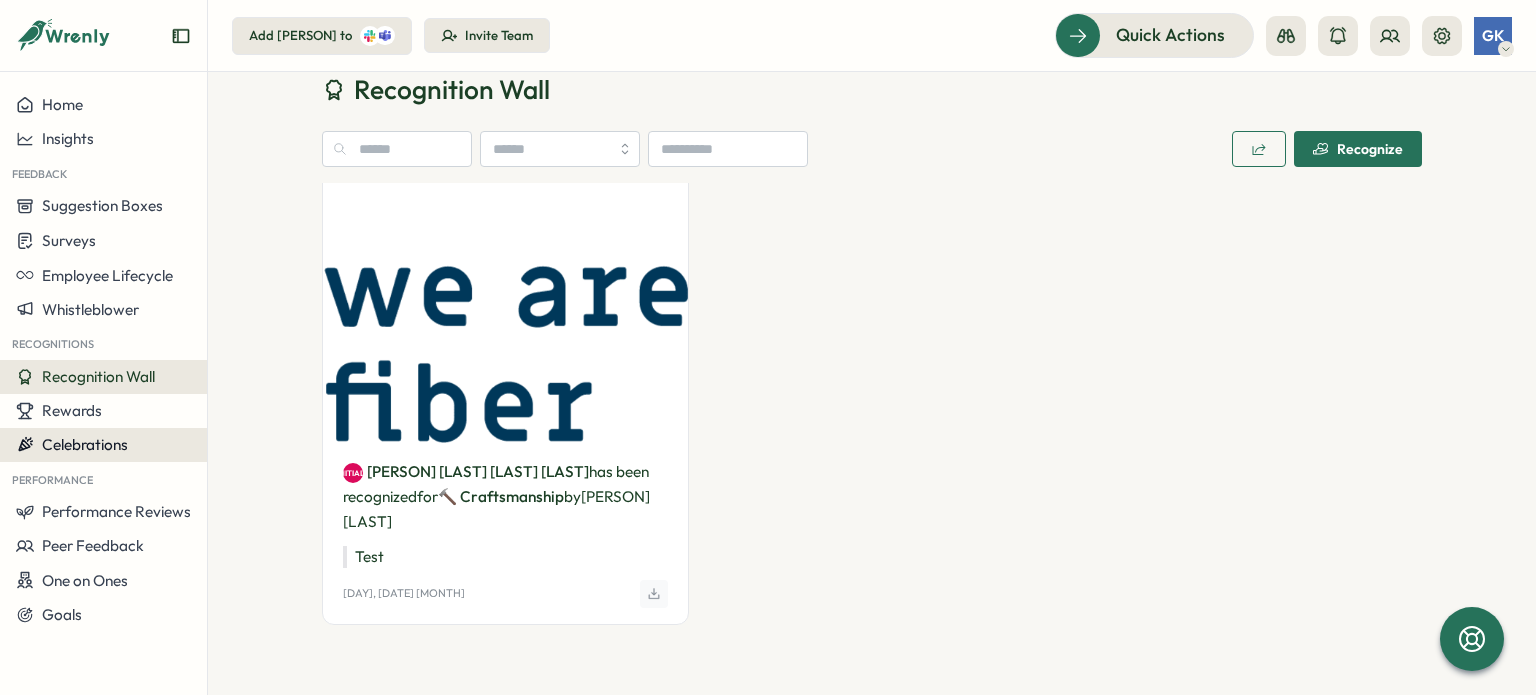 click on "Celebrations" at bounding box center (85, 444) 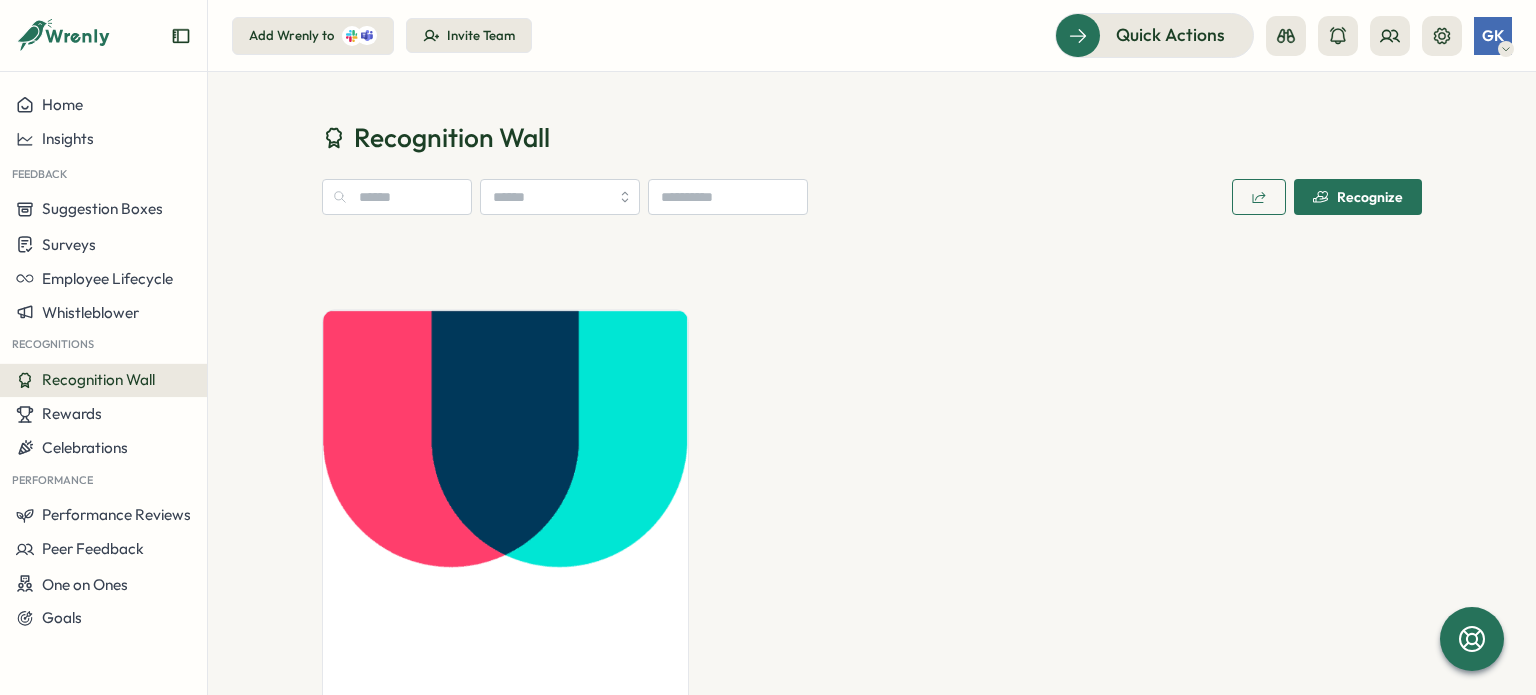 scroll, scrollTop: 0, scrollLeft: 0, axis: both 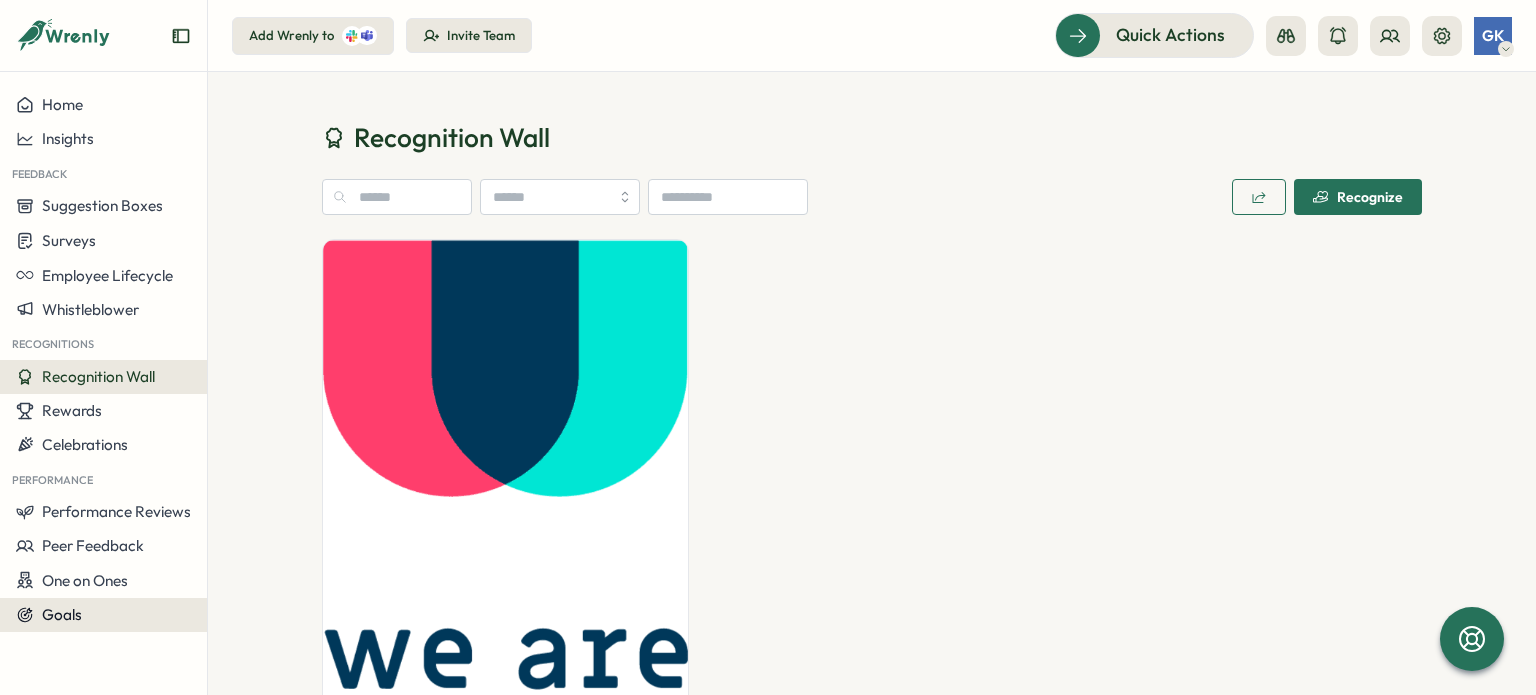 click on "Goals" at bounding box center (103, 615) 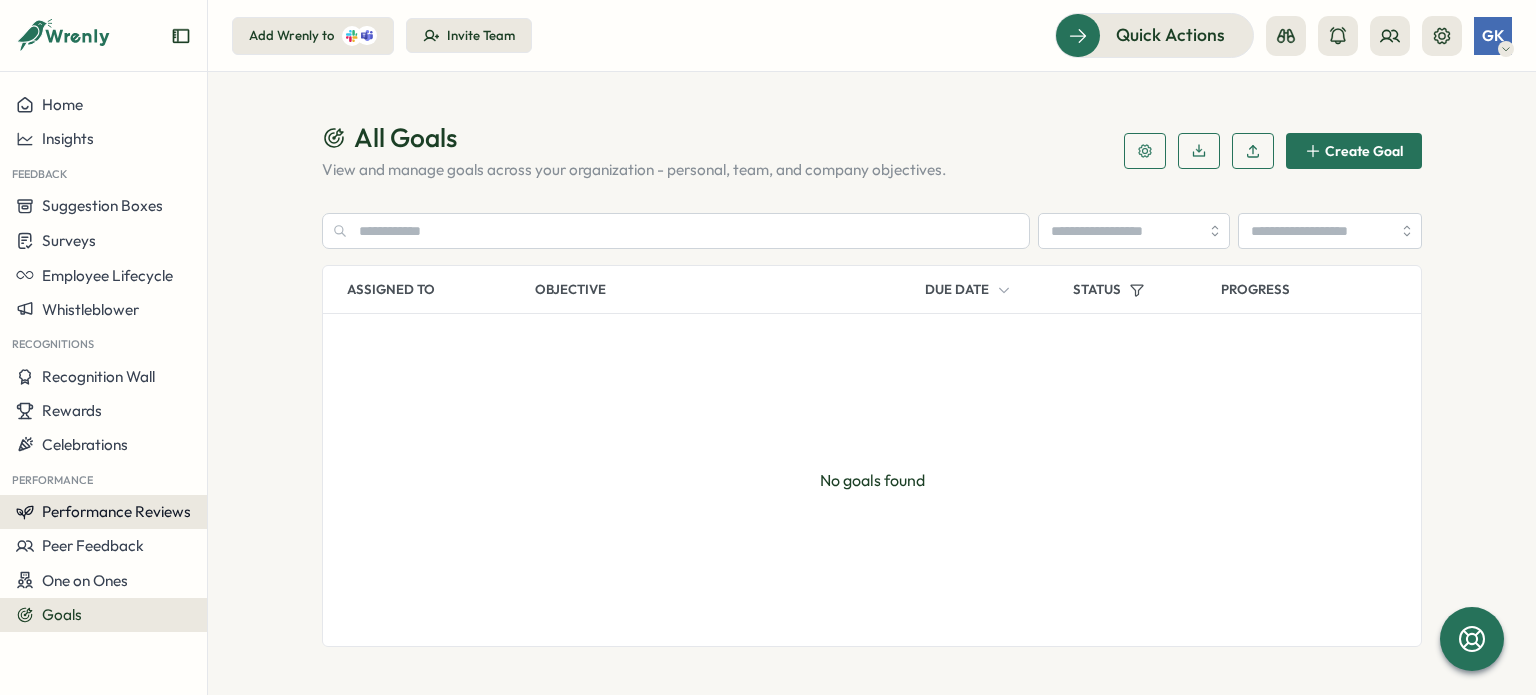 click on "Performance Reviews" at bounding box center [116, 511] 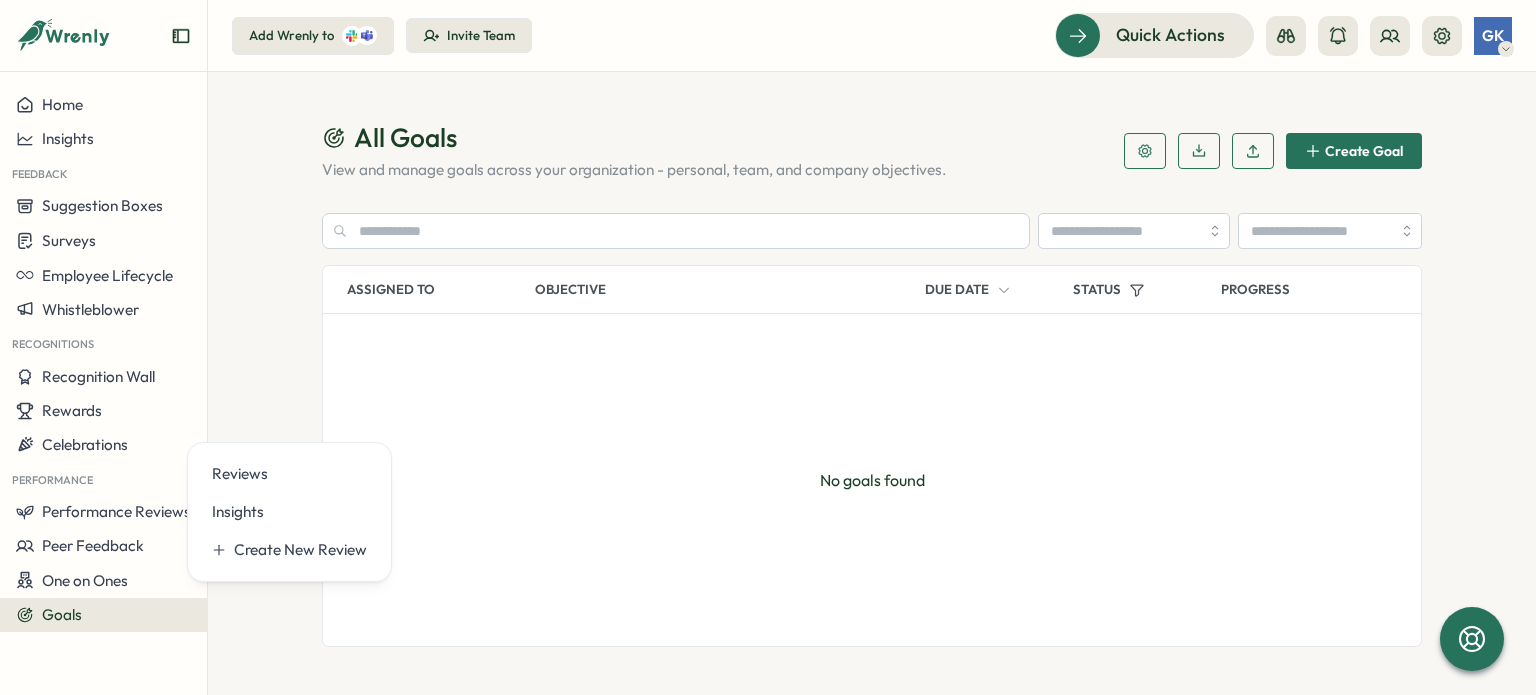 type 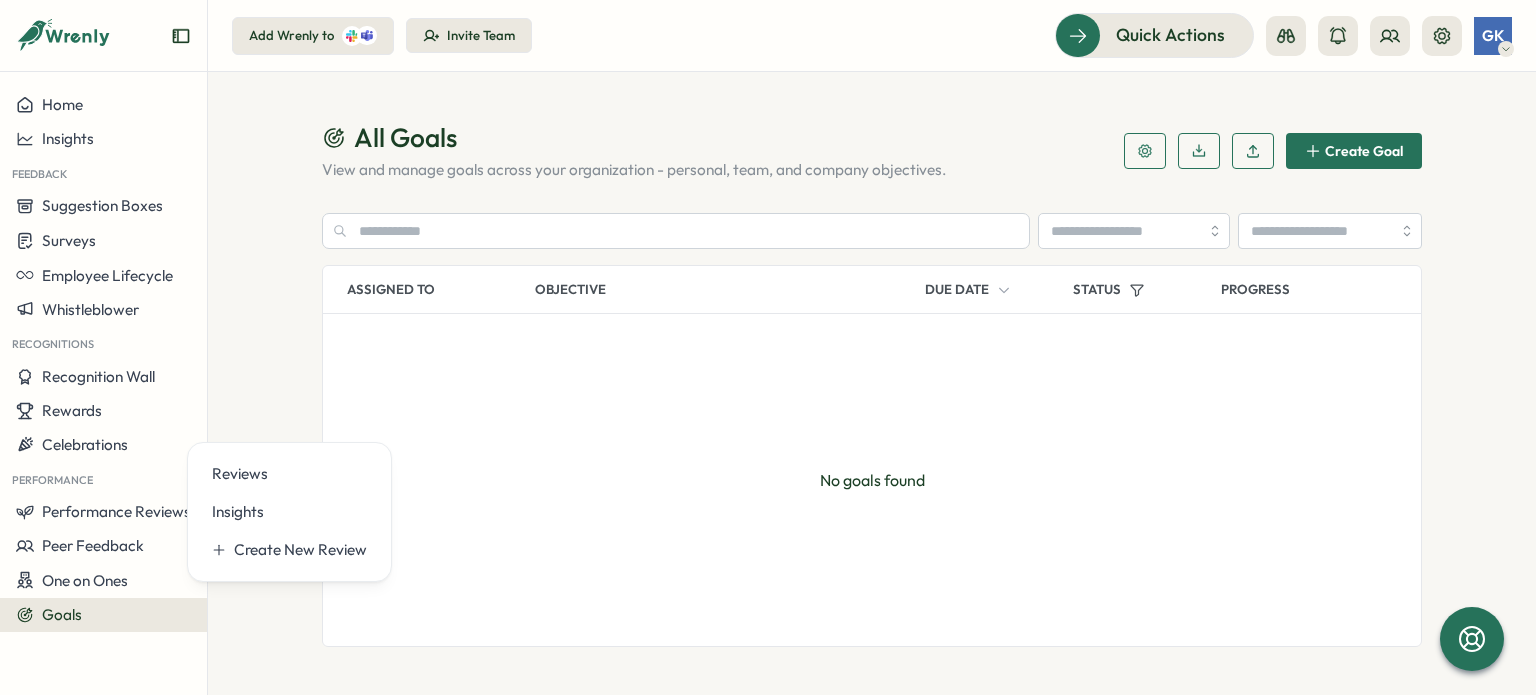 click on "No goals found" at bounding box center [872, 480] 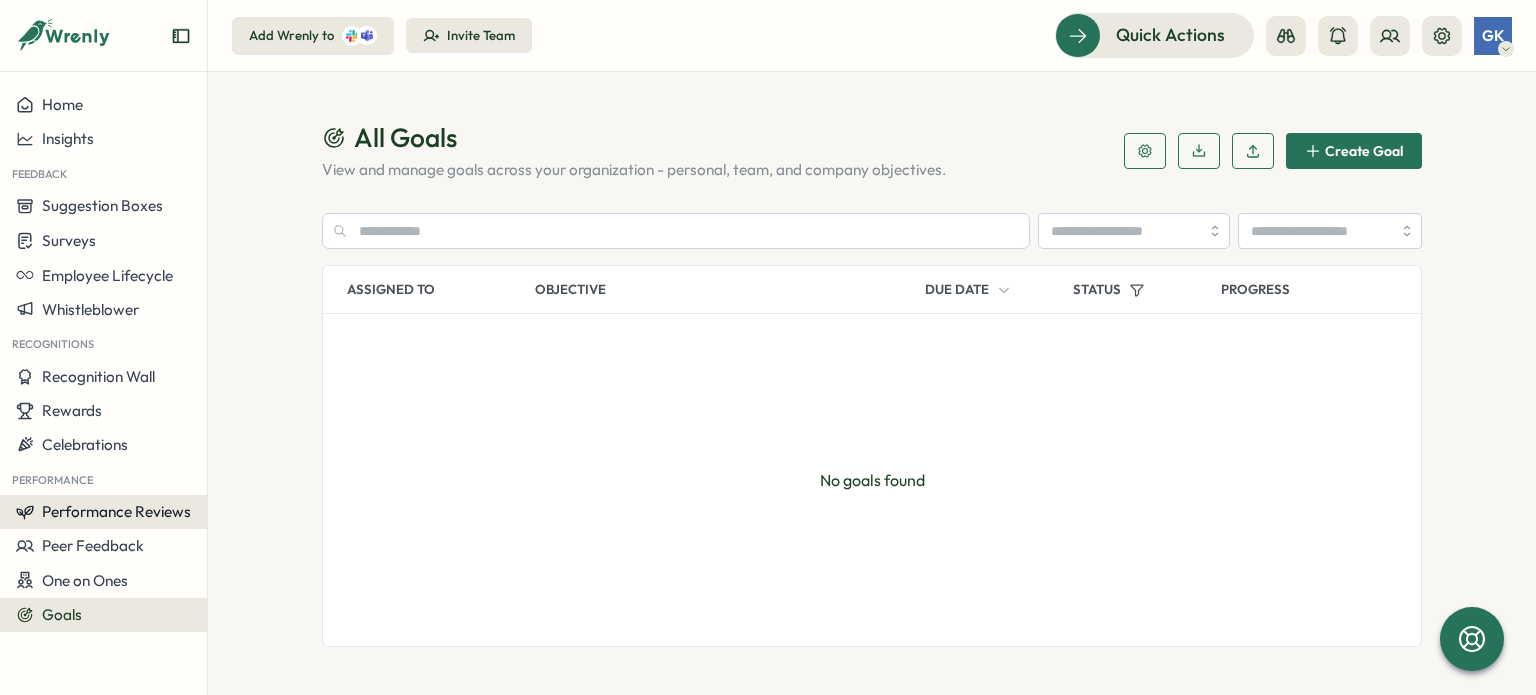 click on "Performance Reviews" at bounding box center [116, 511] 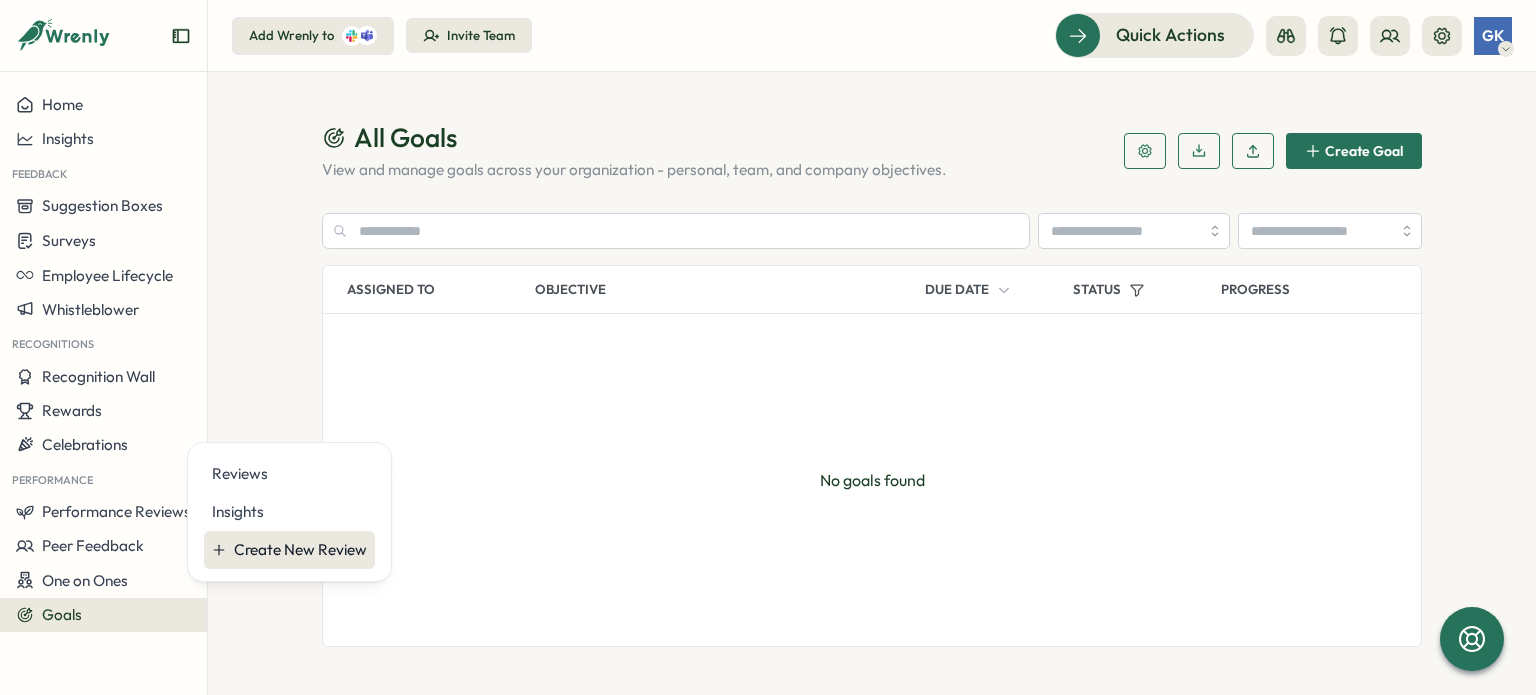 click on "Create New Review" at bounding box center (300, 550) 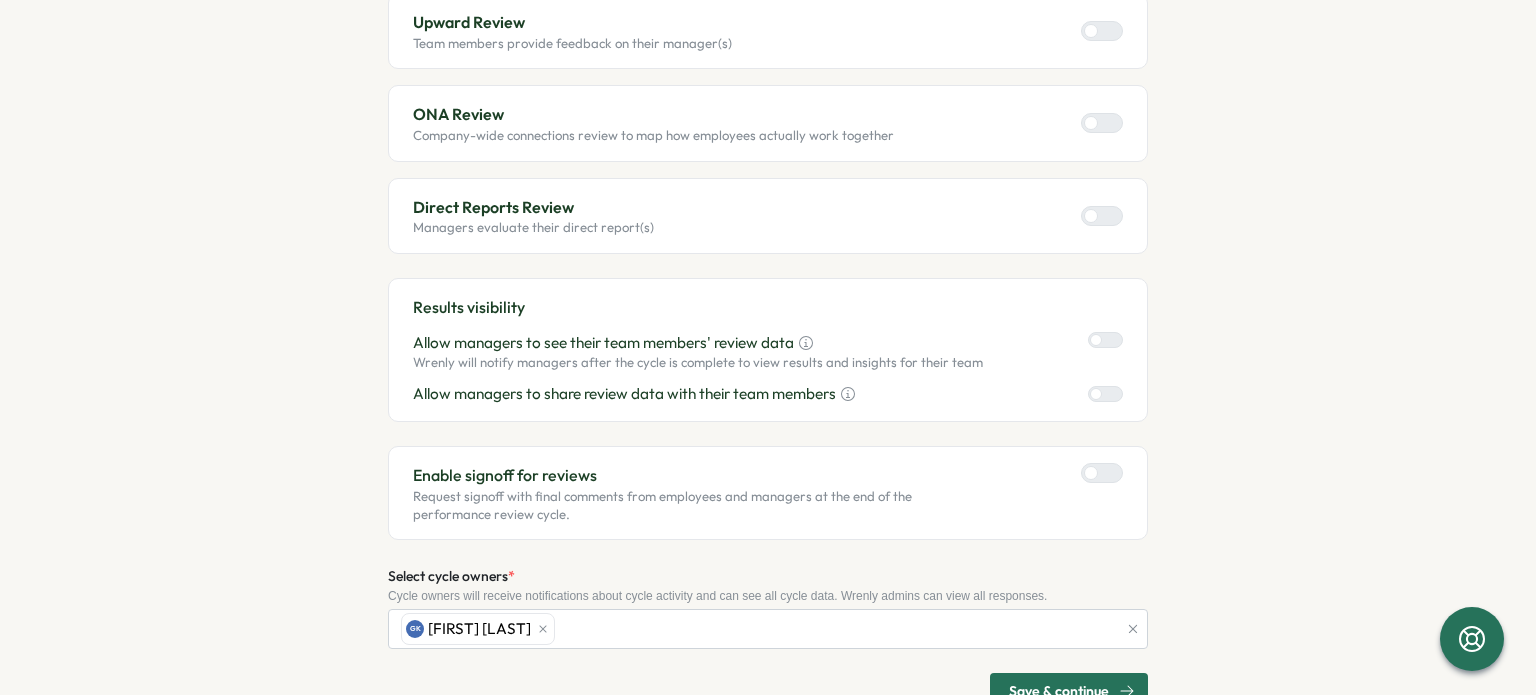 scroll, scrollTop: 517, scrollLeft: 0, axis: vertical 